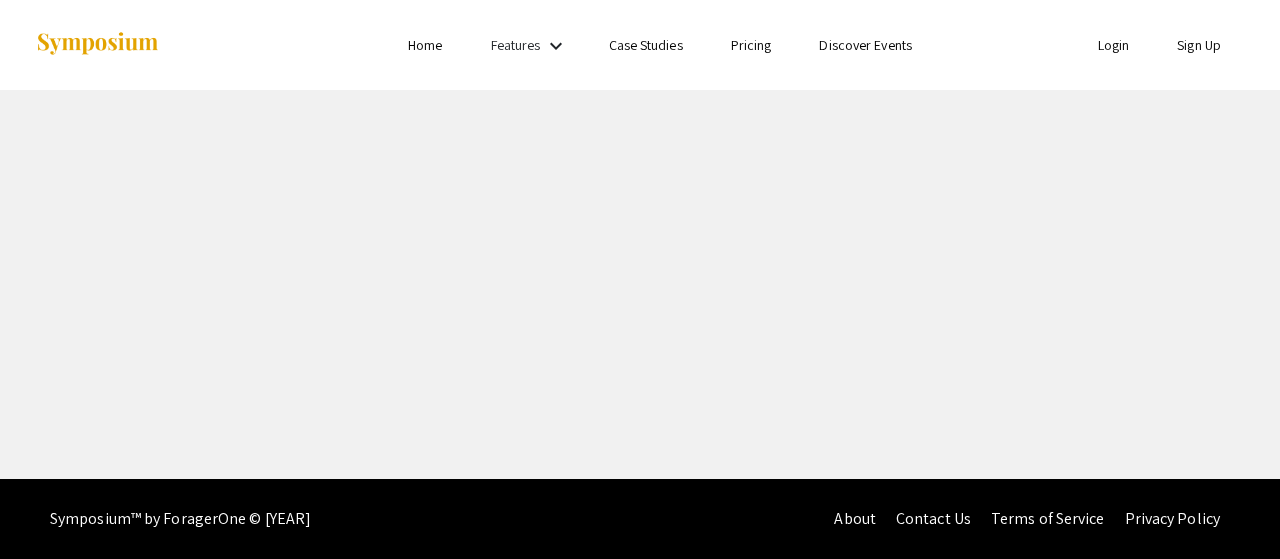 scroll, scrollTop: 0, scrollLeft: 0, axis: both 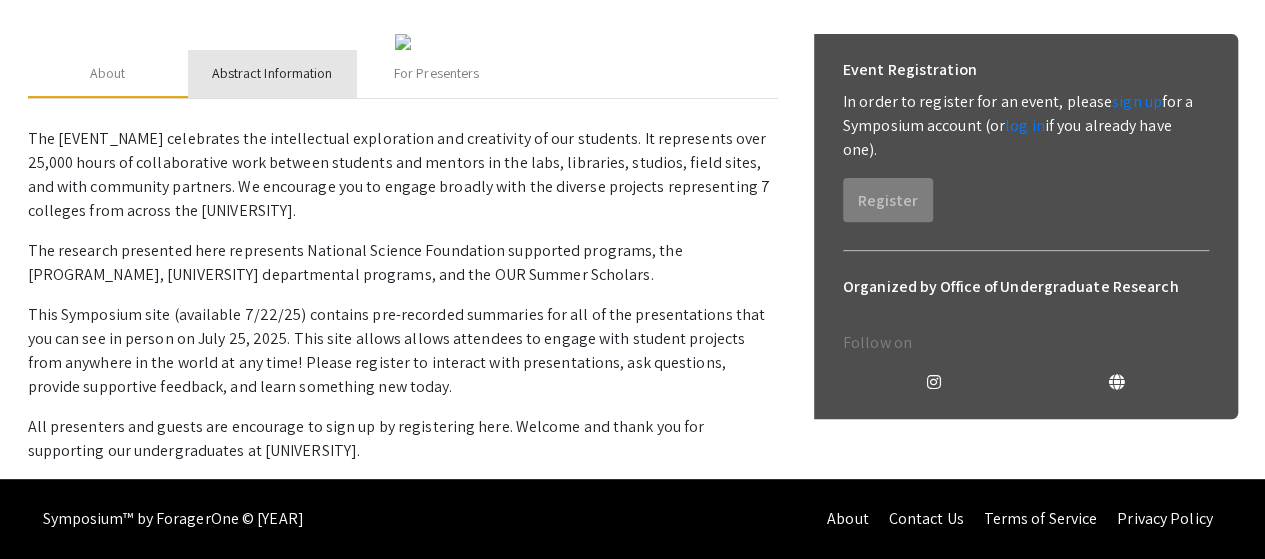 click on "Abstract Information" at bounding box center [272, 73] 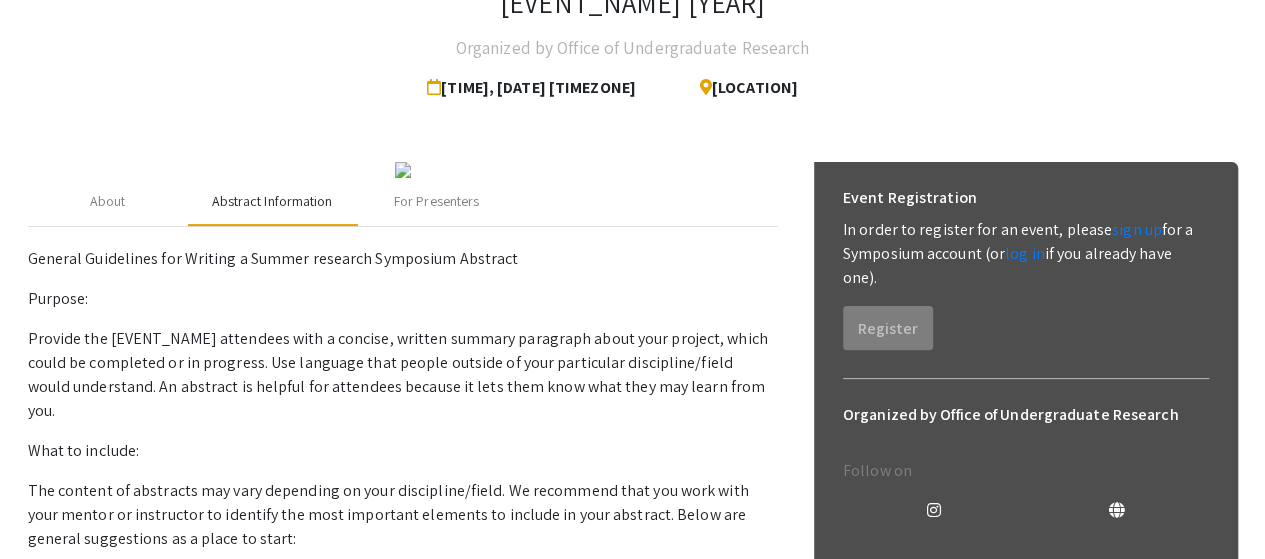scroll, scrollTop: 0, scrollLeft: 0, axis: both 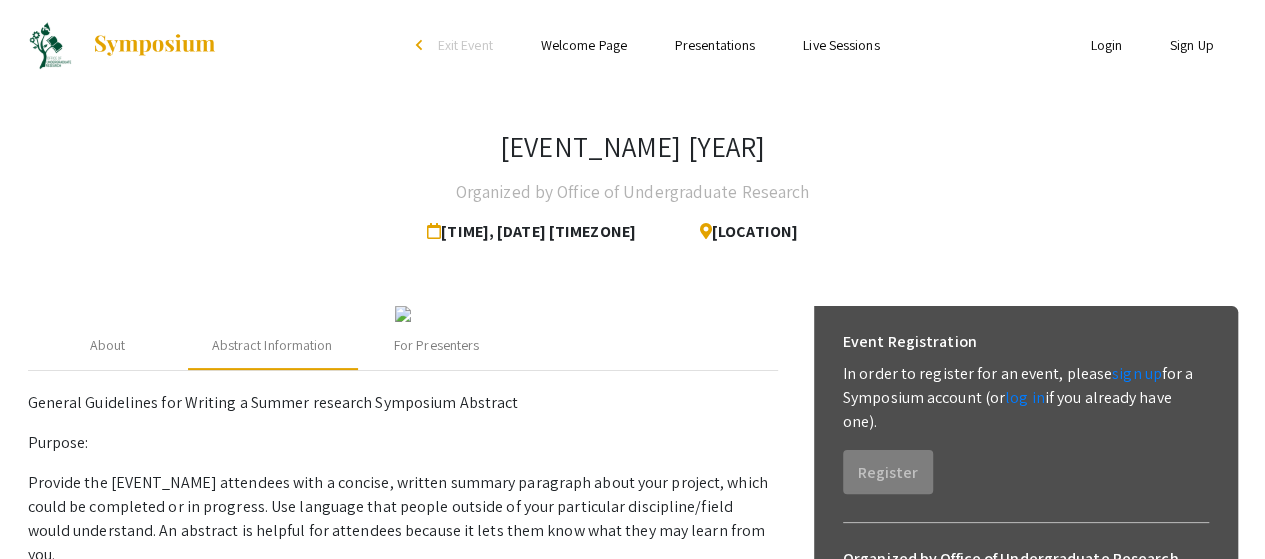 click on "Presentations" at bounding box center (715, 45) 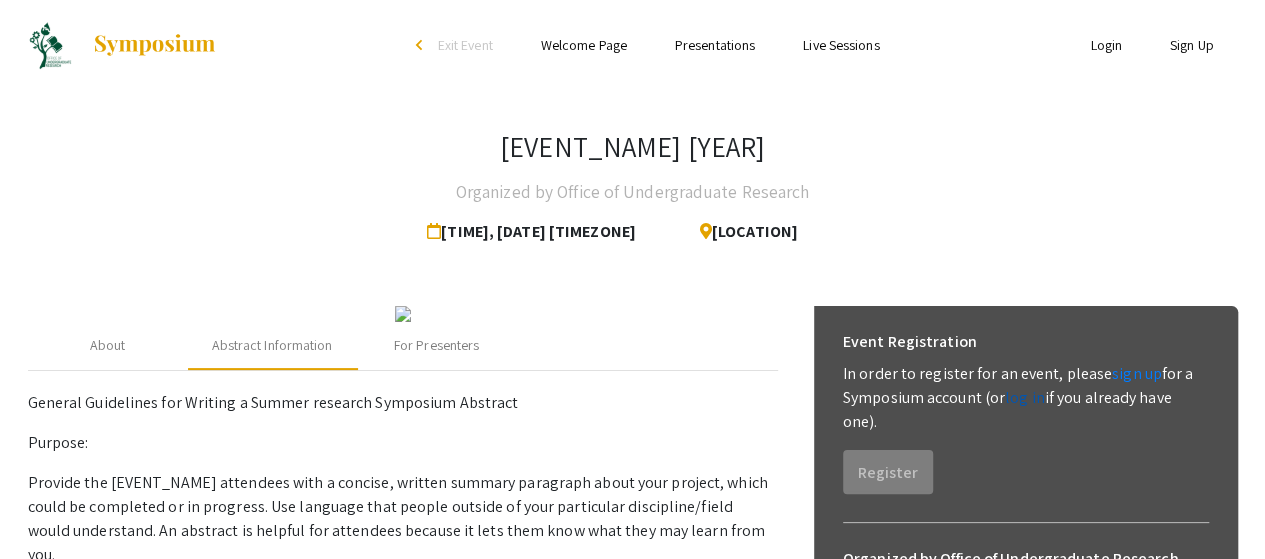 click on "log in" at bounding box center (1025, 397) 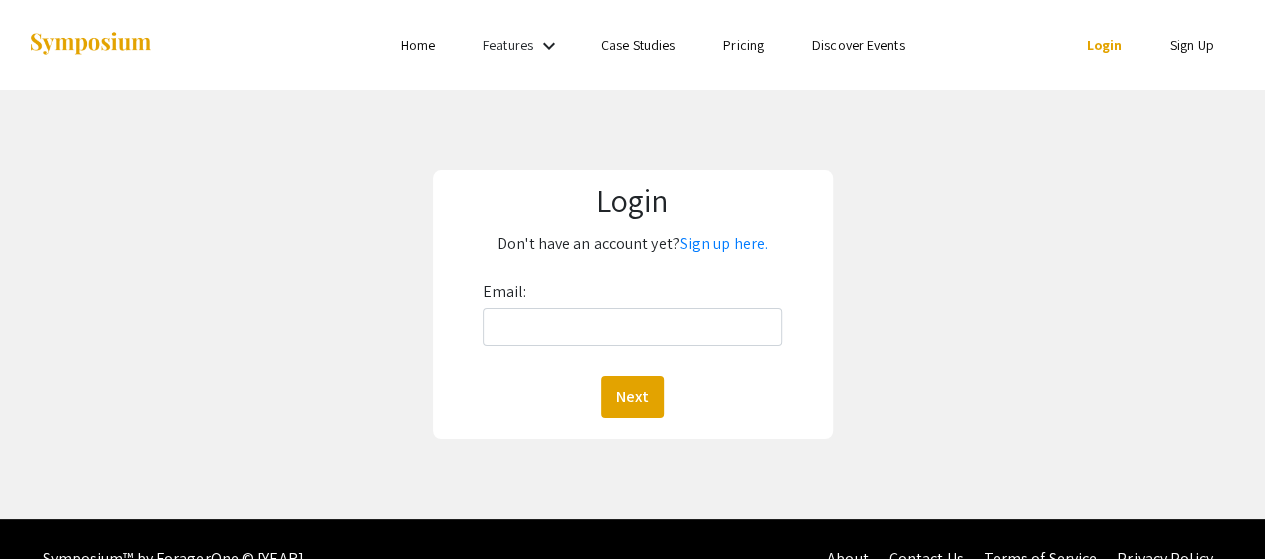 click on "Email:  Next" at bounding box center (633, 347) 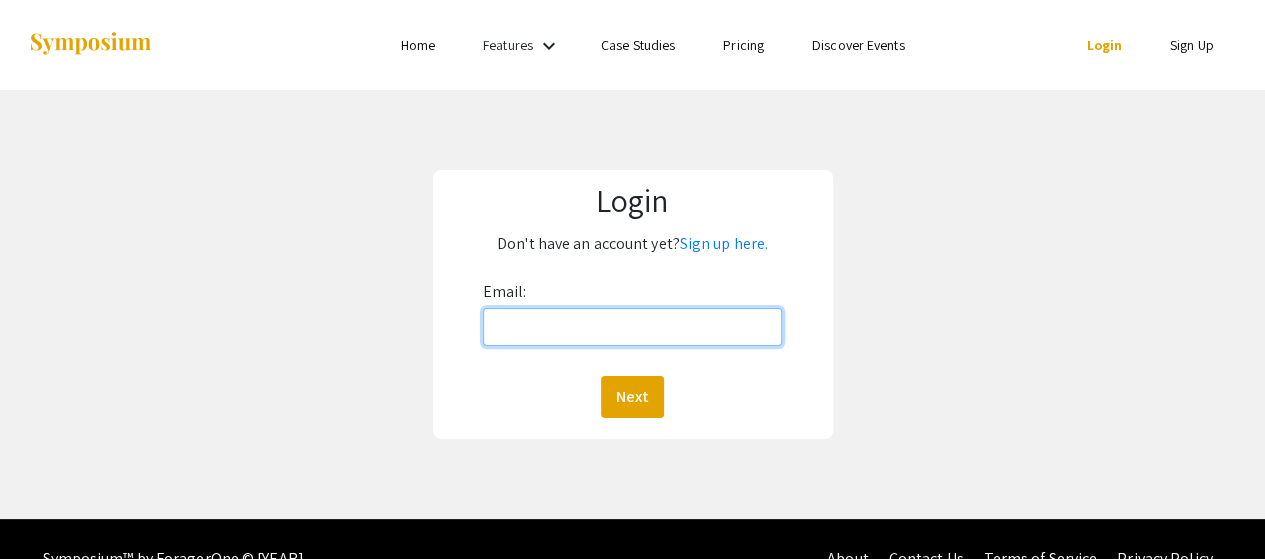 click on "Email:" at bounding box center (633, 327) 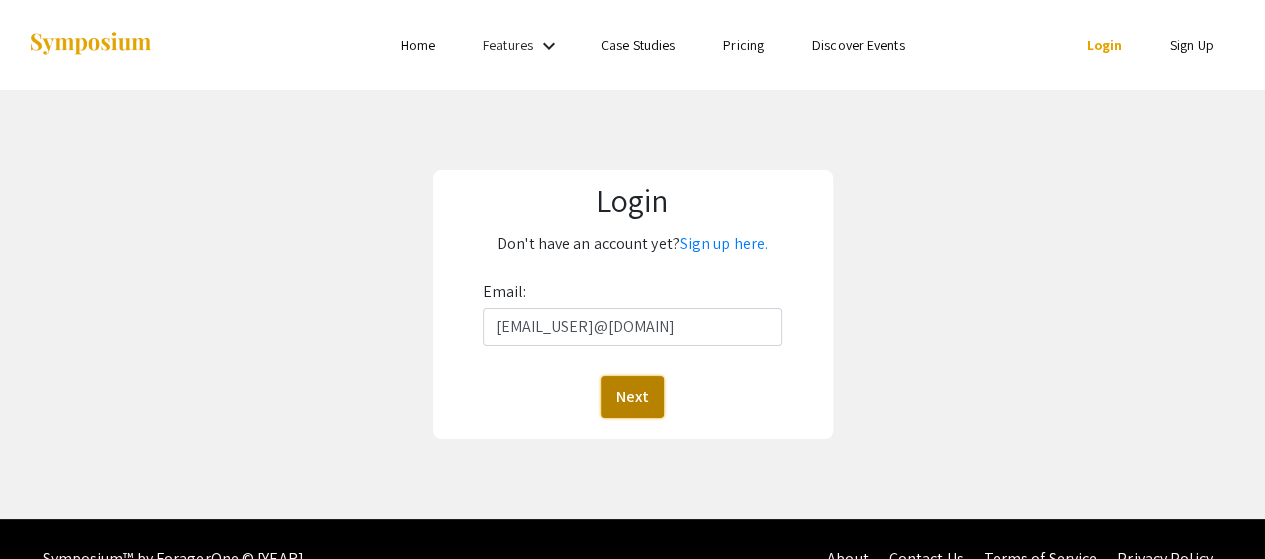 click on "Next" at bounding box center (632, 397) 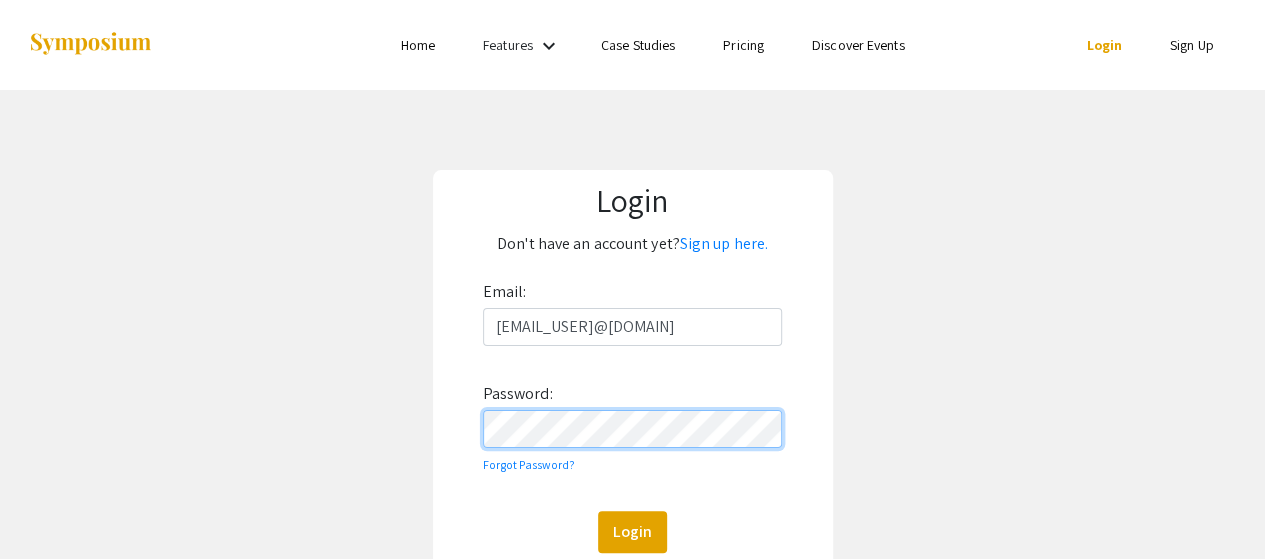 click on "Login" at bounding box center [632, 532] 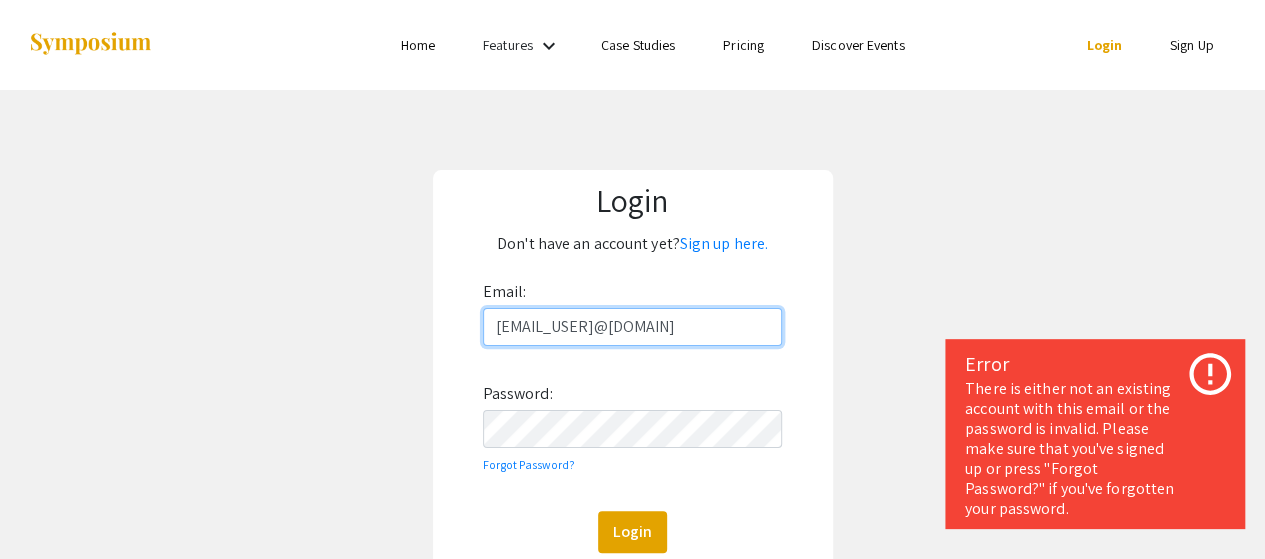 click on "[EMAIL_USER]@[DOMAIN]" at bounding box center [633, 327] 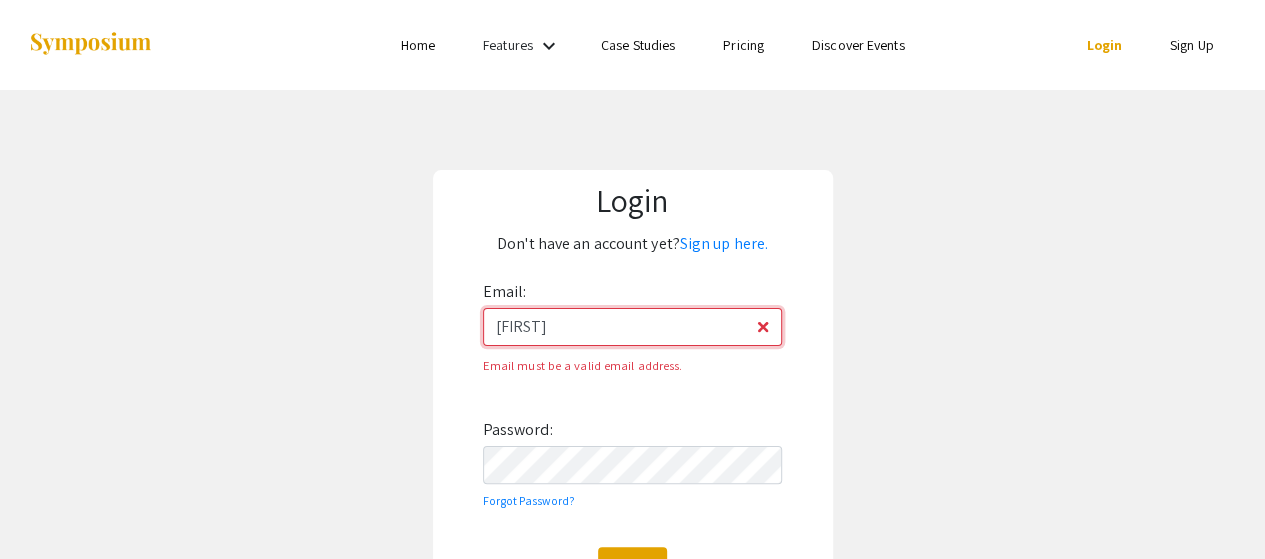 type on "[USERNAME]@[DOMAIN]" 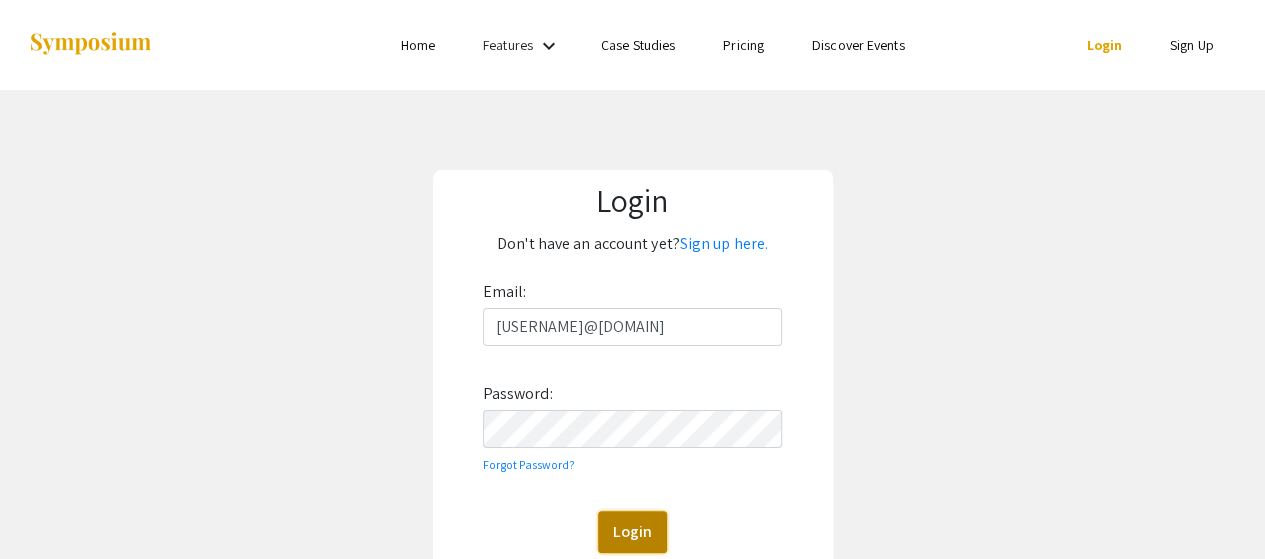 click on "Login" at bounding box center (632, 532) 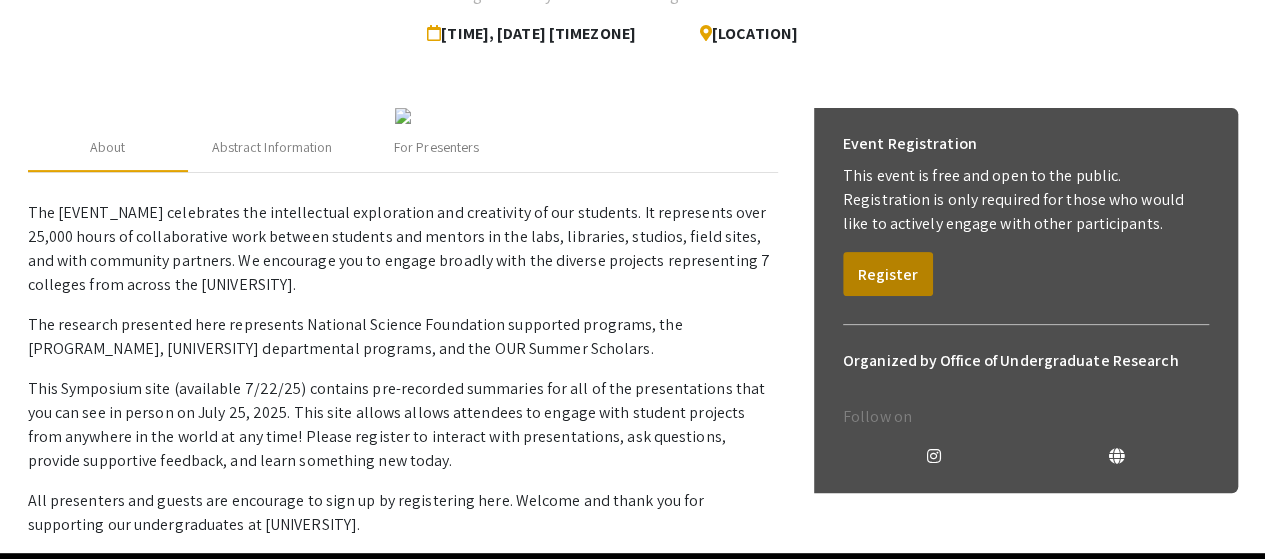 scroll, scrollTop: 199, scrollLeft: 0, axis: vertical 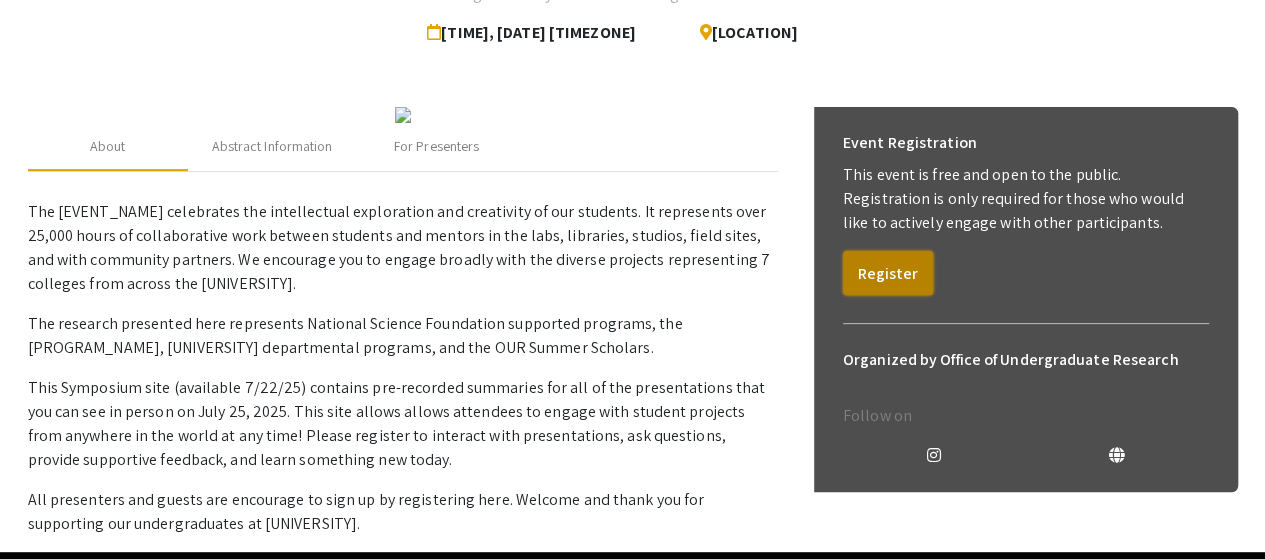 click on "Register" at bounding box center (888, 273) 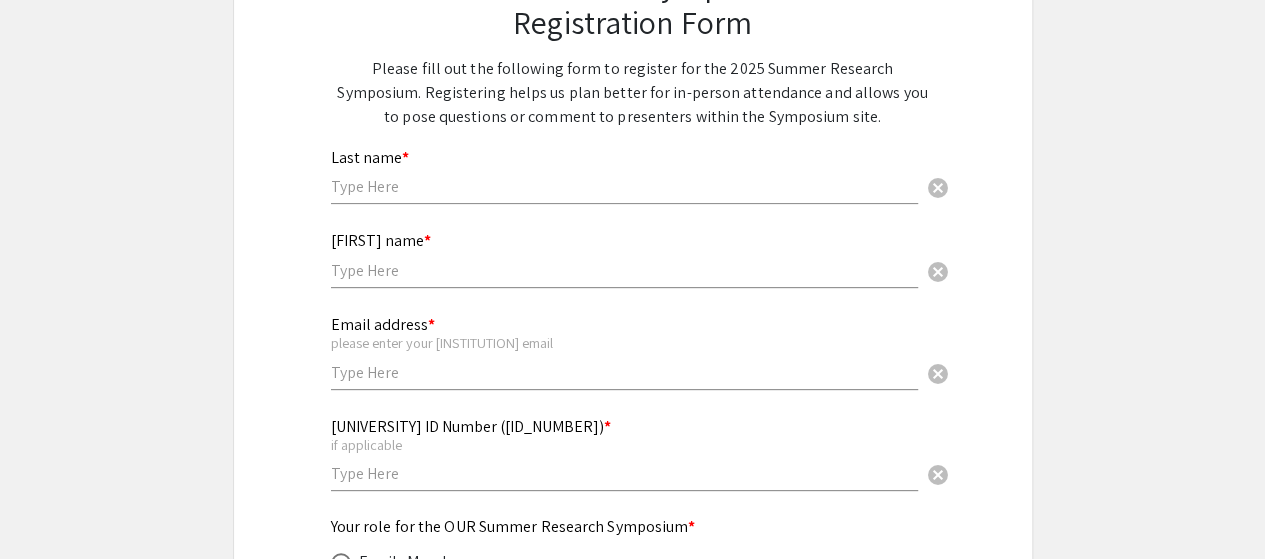 scroll, scrollTop: 176, scrollLeft: 0, axis: vertical 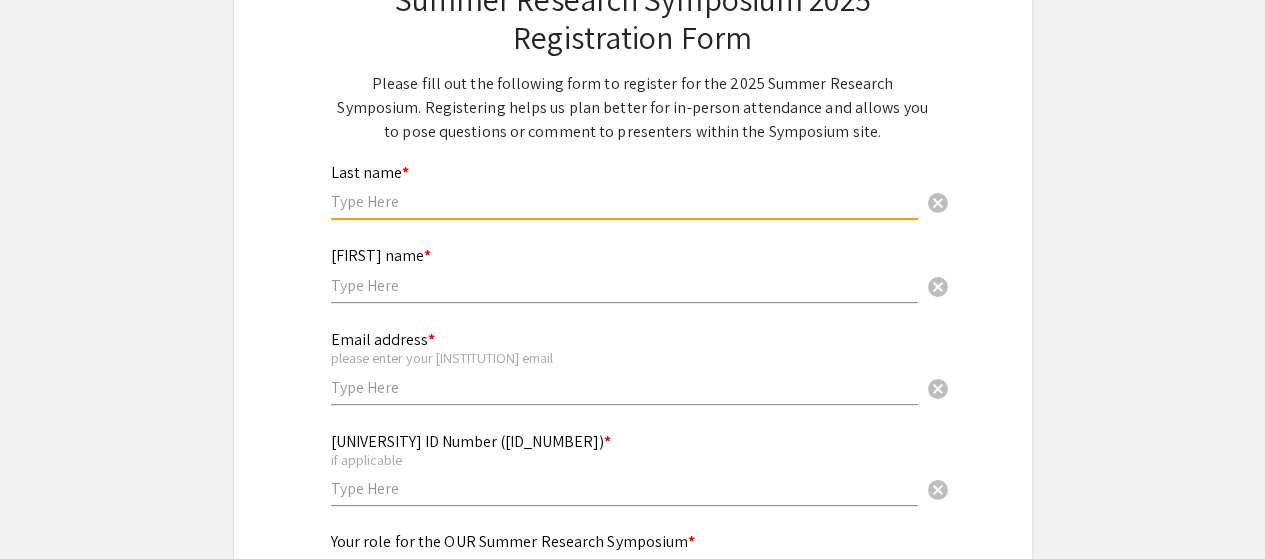 click at bounding box center [624, 201] 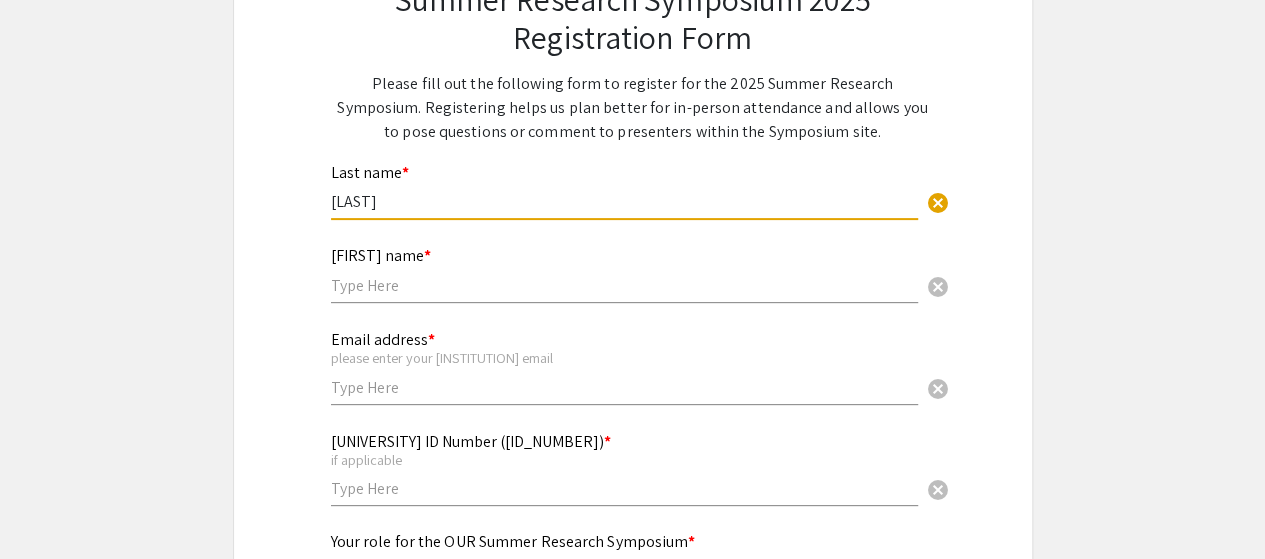 type on "[LAST]" 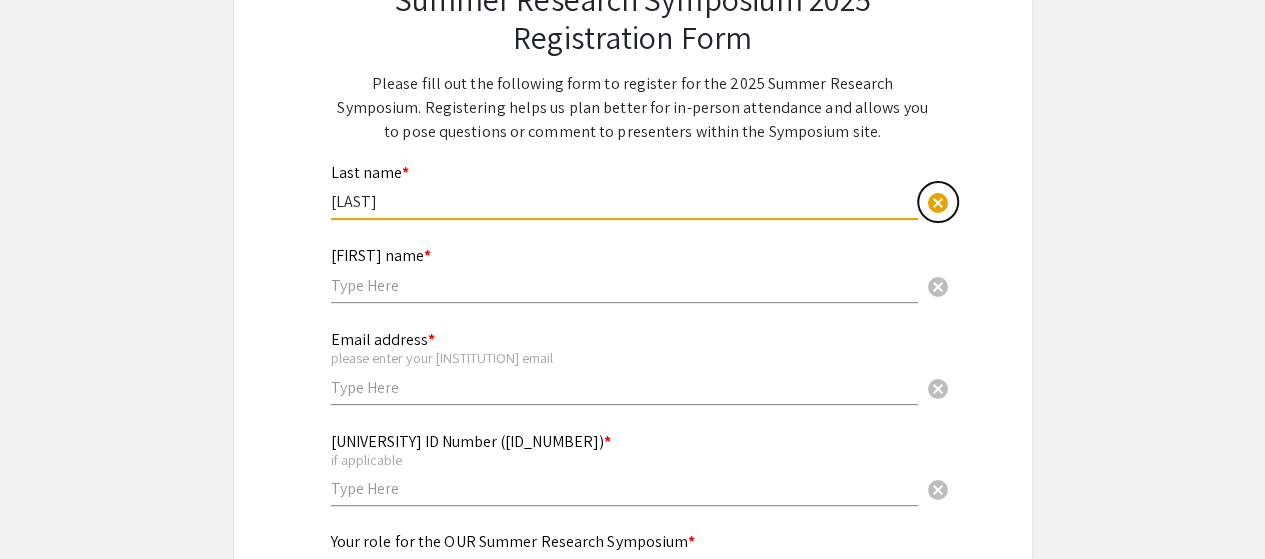 type 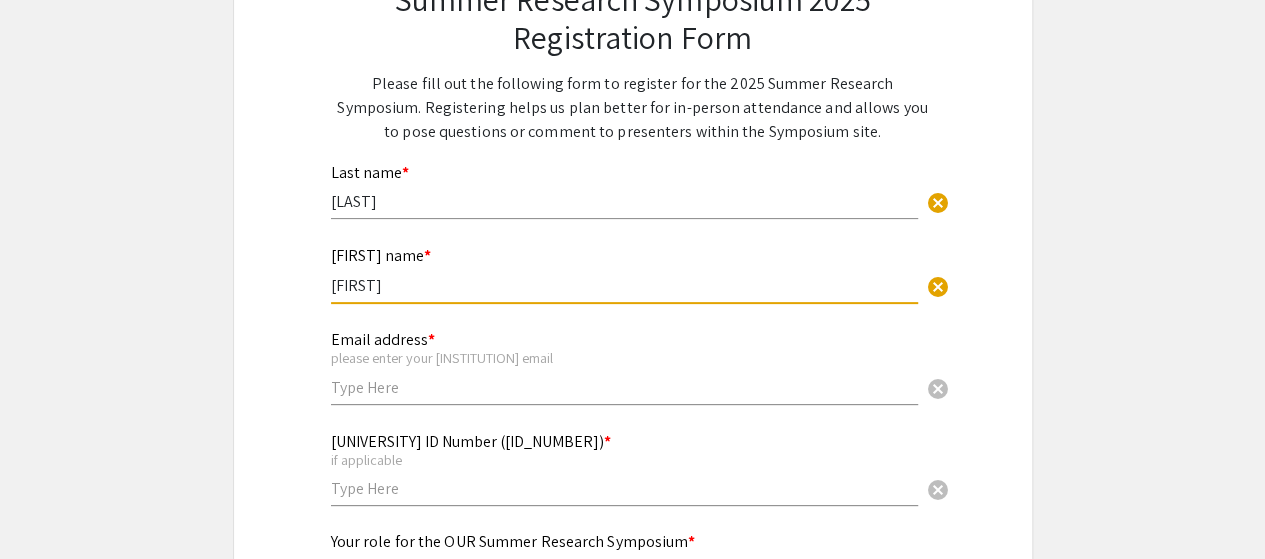 type on "[FIRST]" 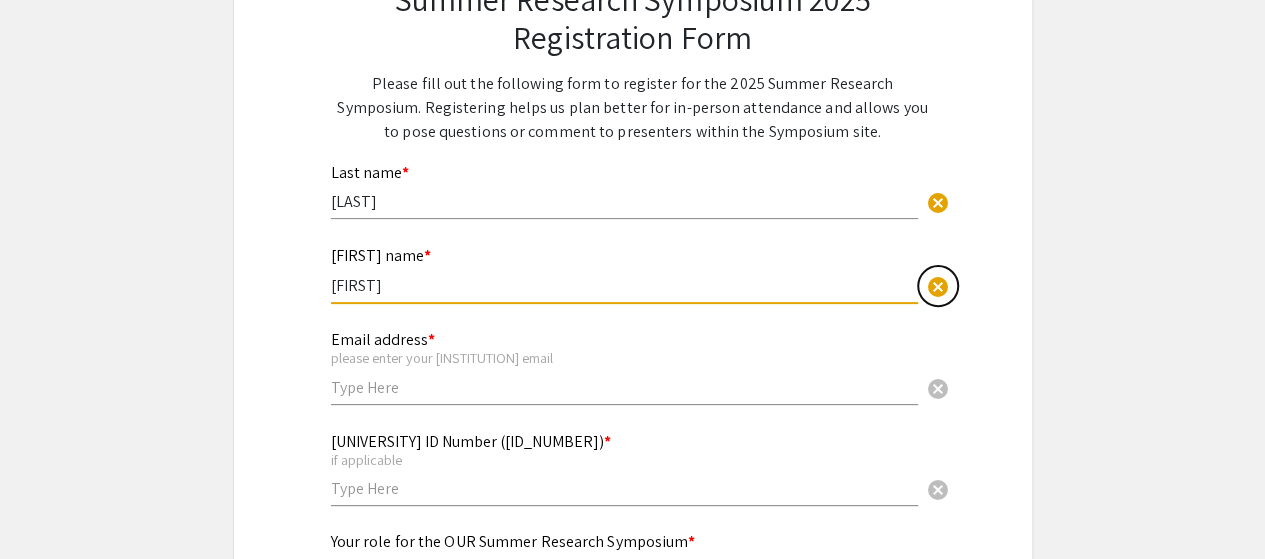 type 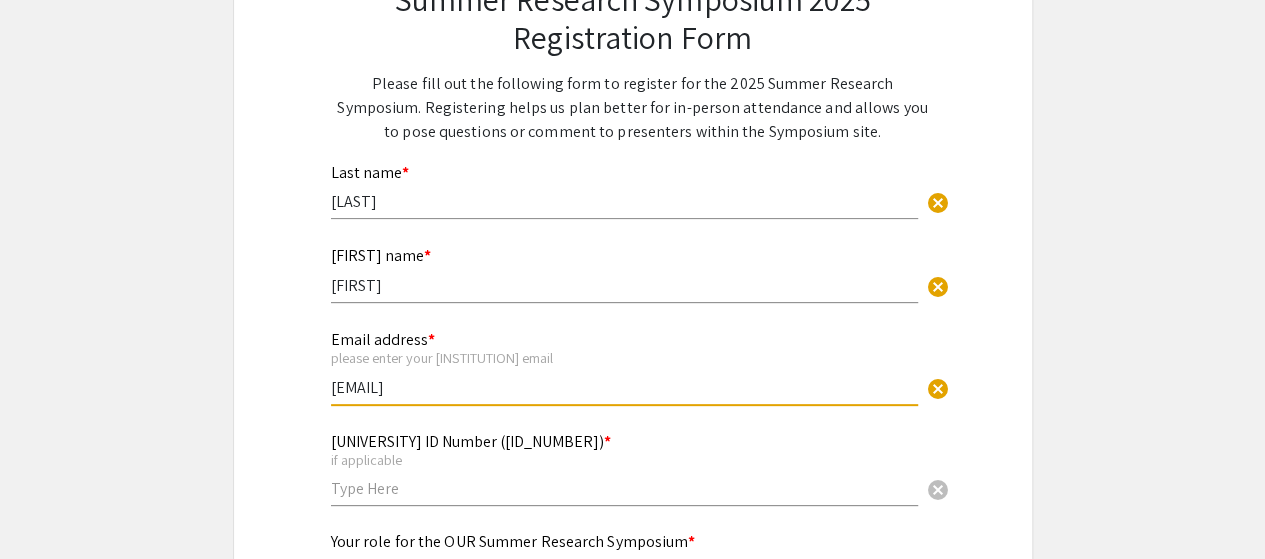 type on "[EMAIL]" 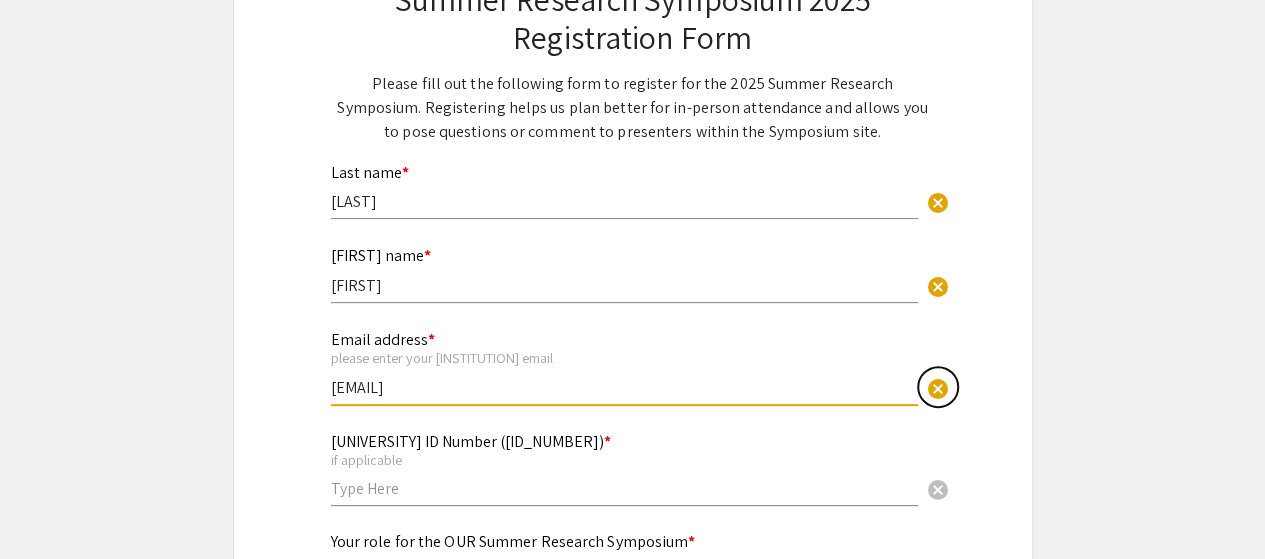 type 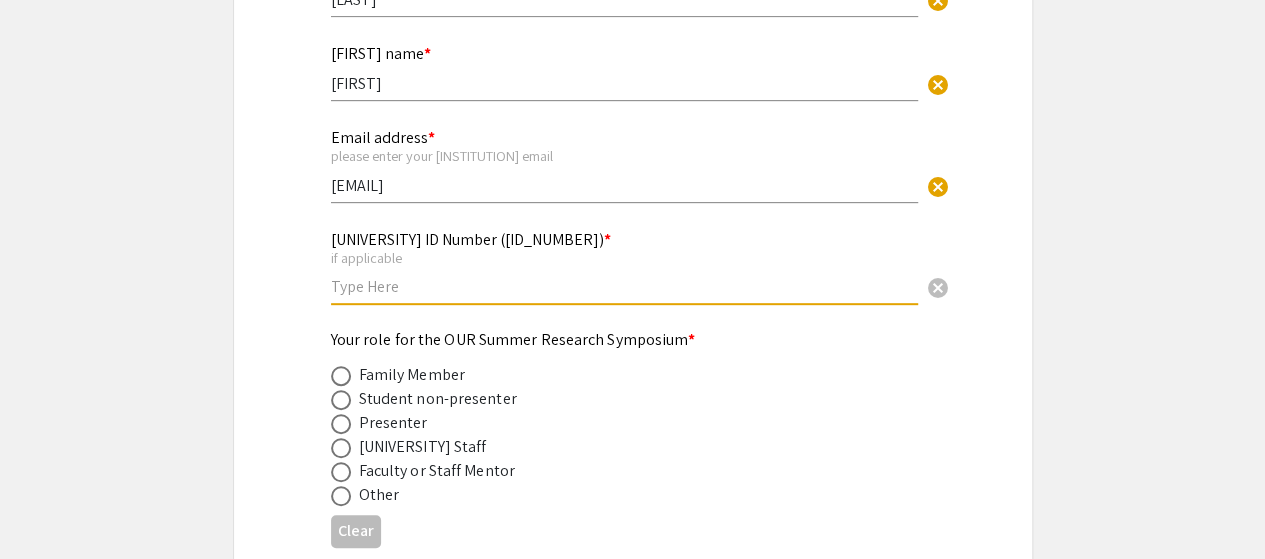 scroll, scrollTop: 382, scrollLeft: 0, axis: vertical 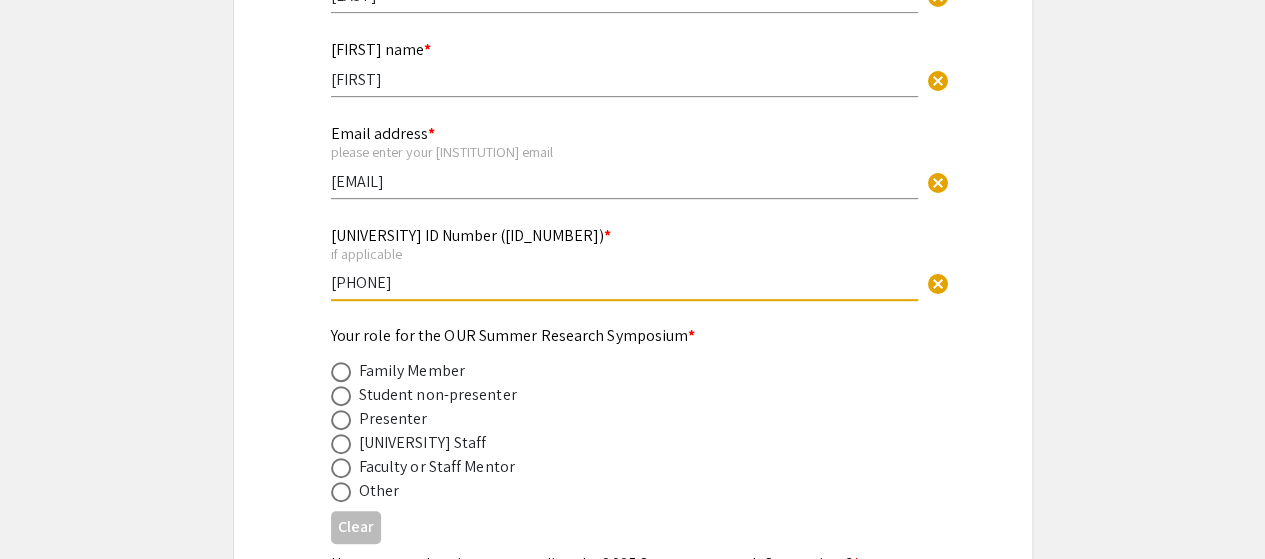 type on "[PHONE]" 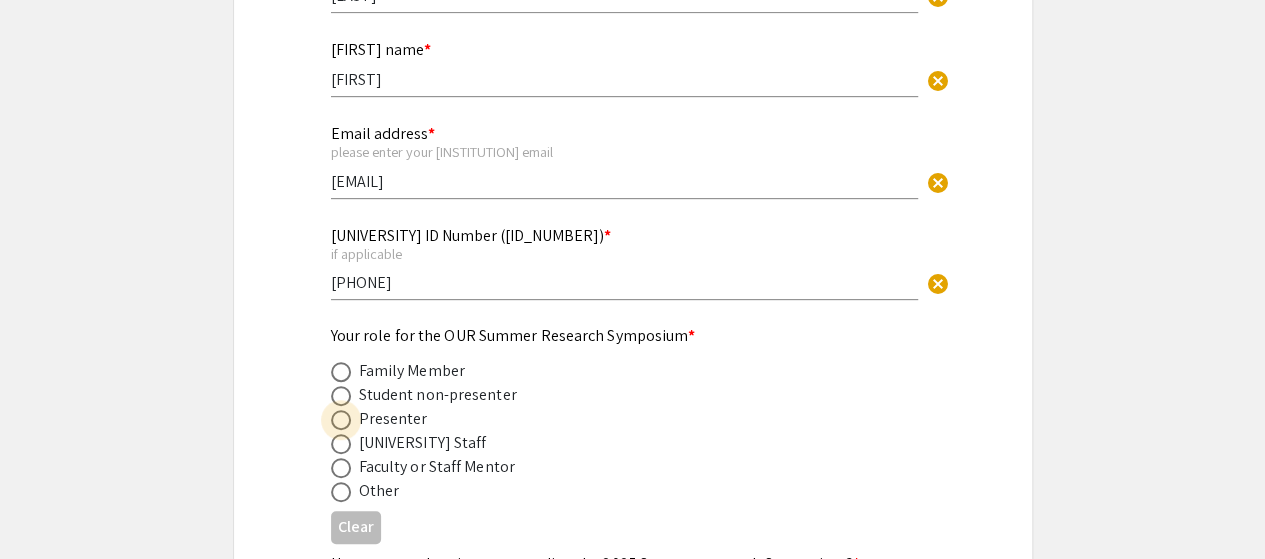click at bounding box center [341, 420] 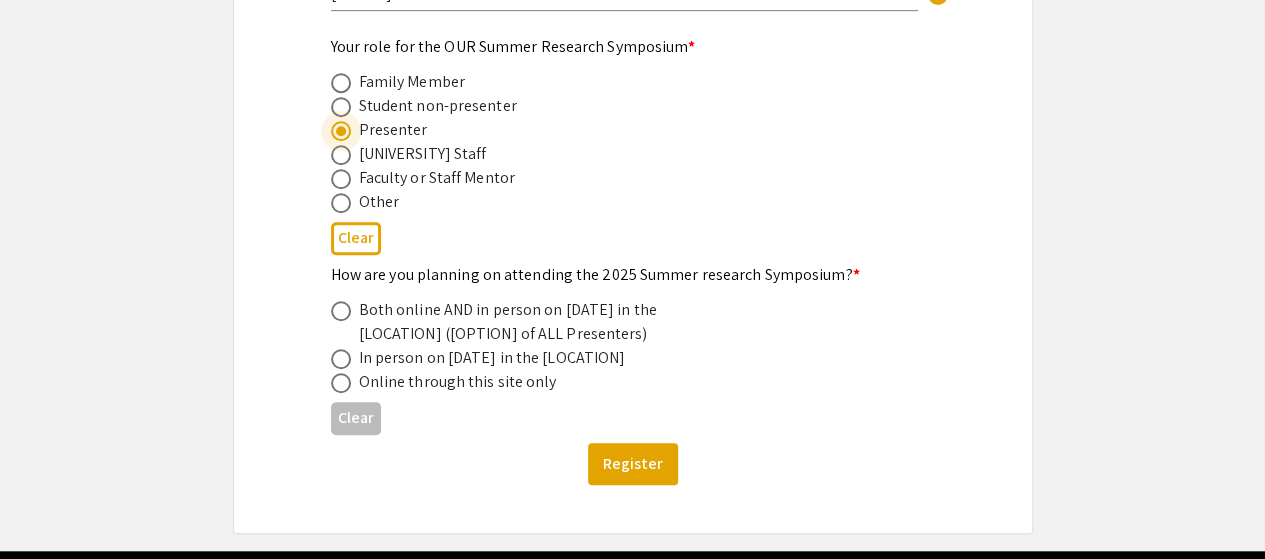 scroll, scrollTop: 672, scrollLeft: 0, axis: vertical 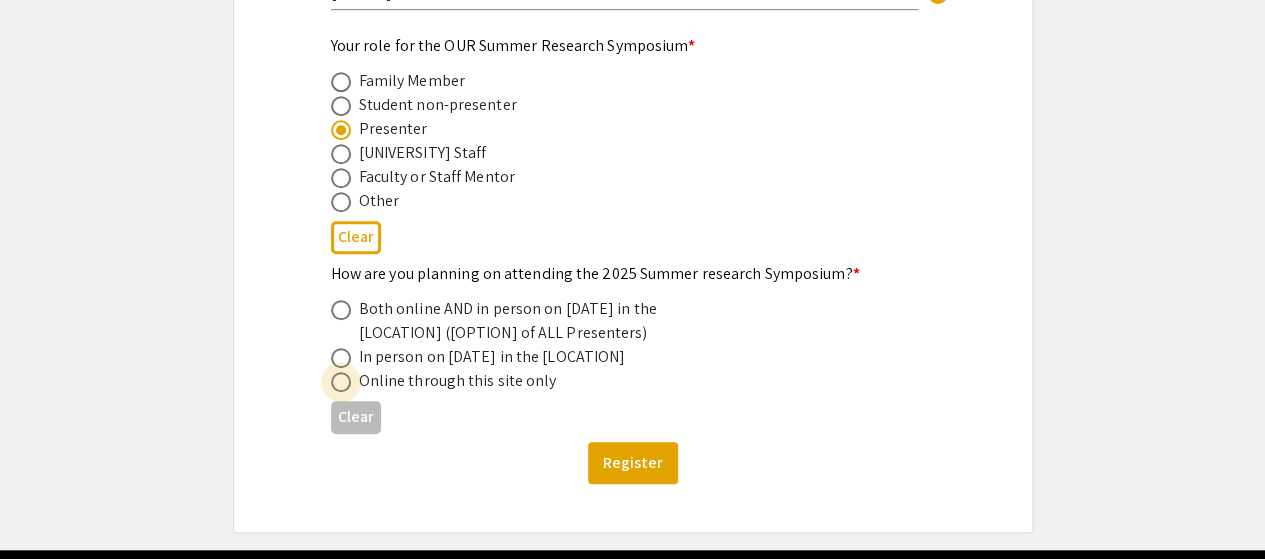 click at bounding box center [341, 382] 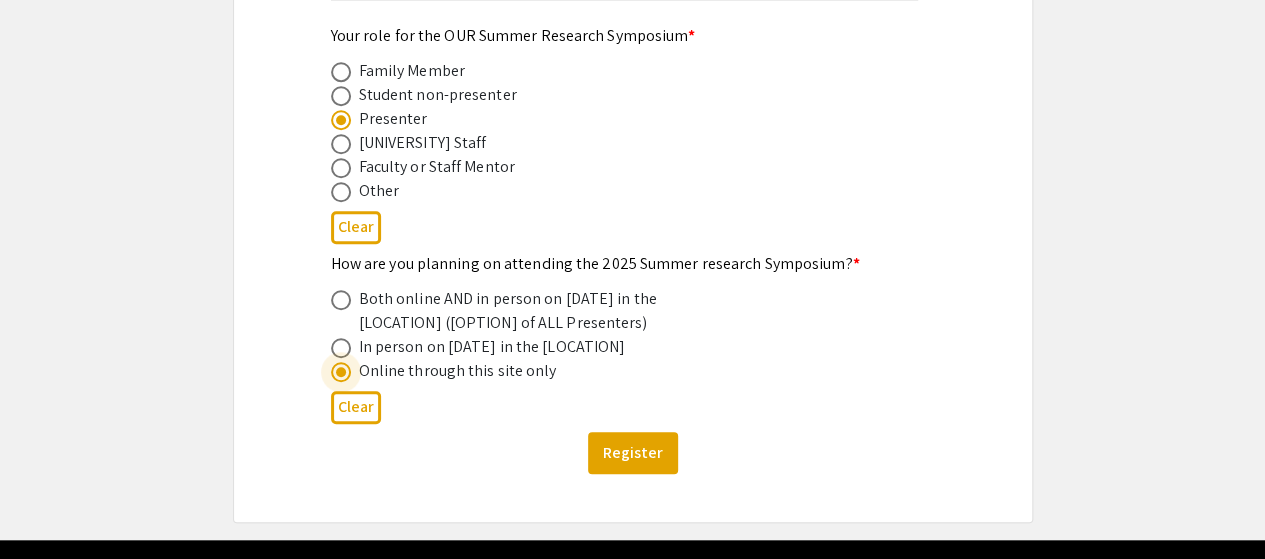 scroll, scrollTop: 709, scrollLeft: 0, axis: vertical 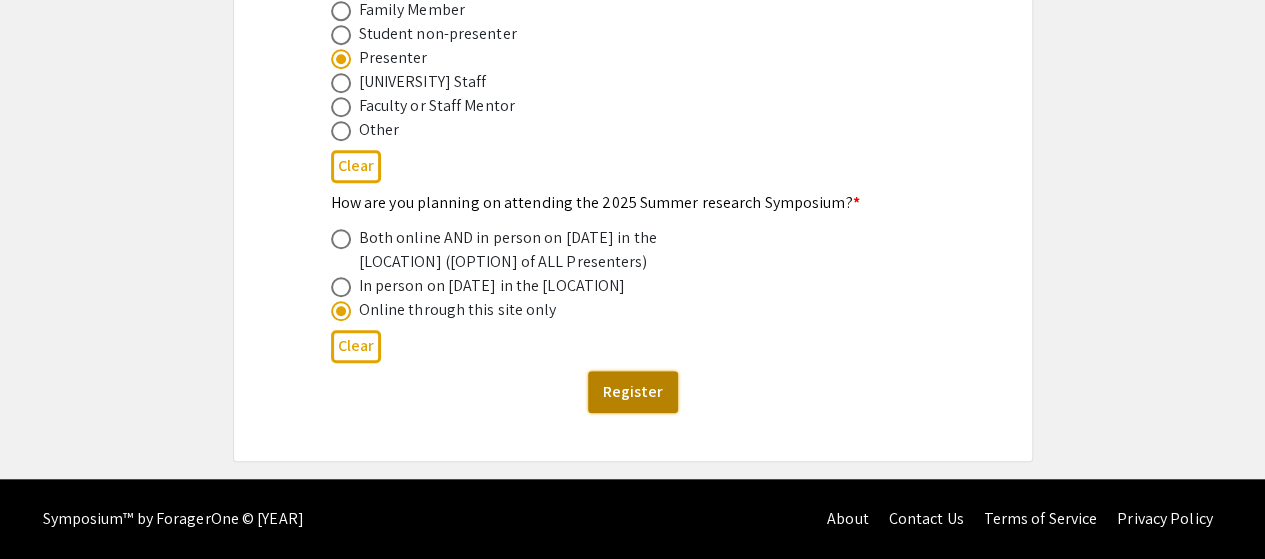 click on "Register" at bounding box center [633, 392] 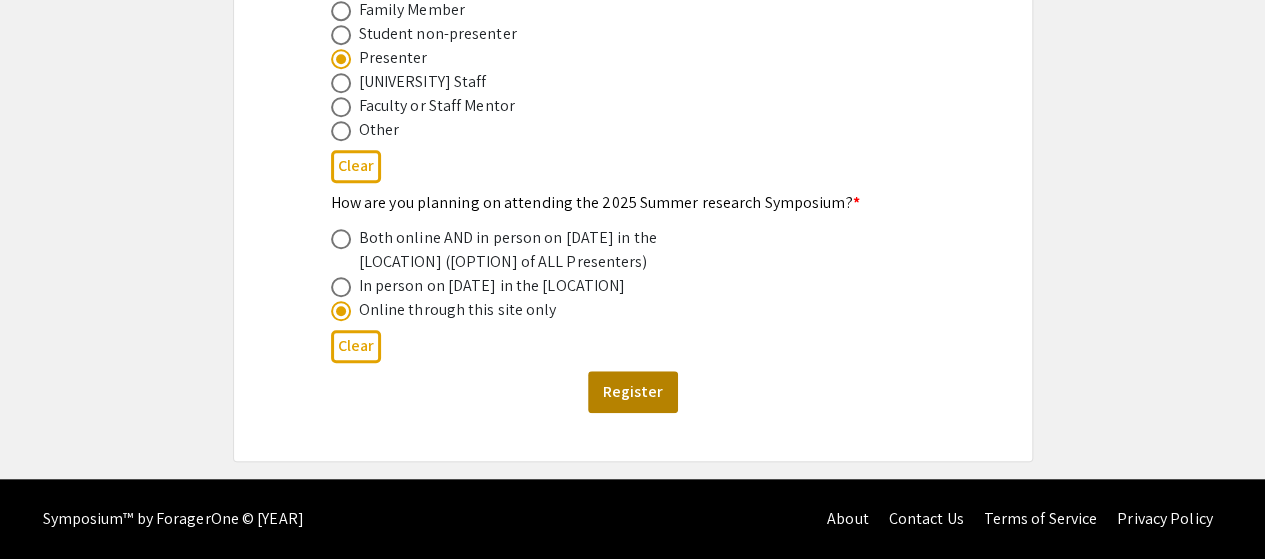 scroll, scrollTop: 0, scrollLeft: 0, axis: both 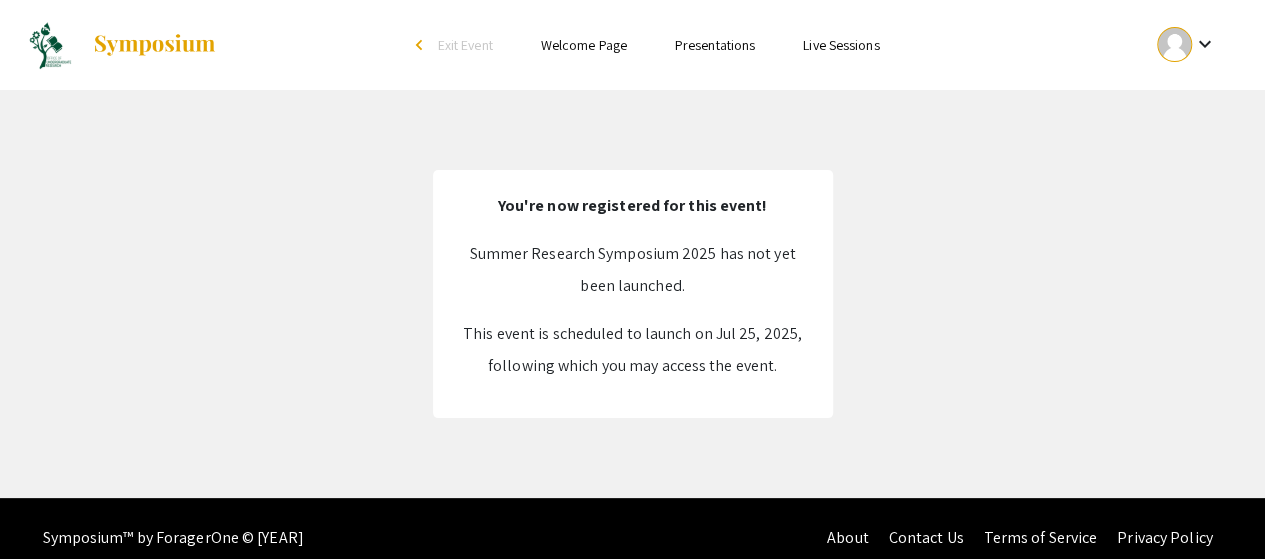 click on "Presentations" at bounding box center (715, 45) 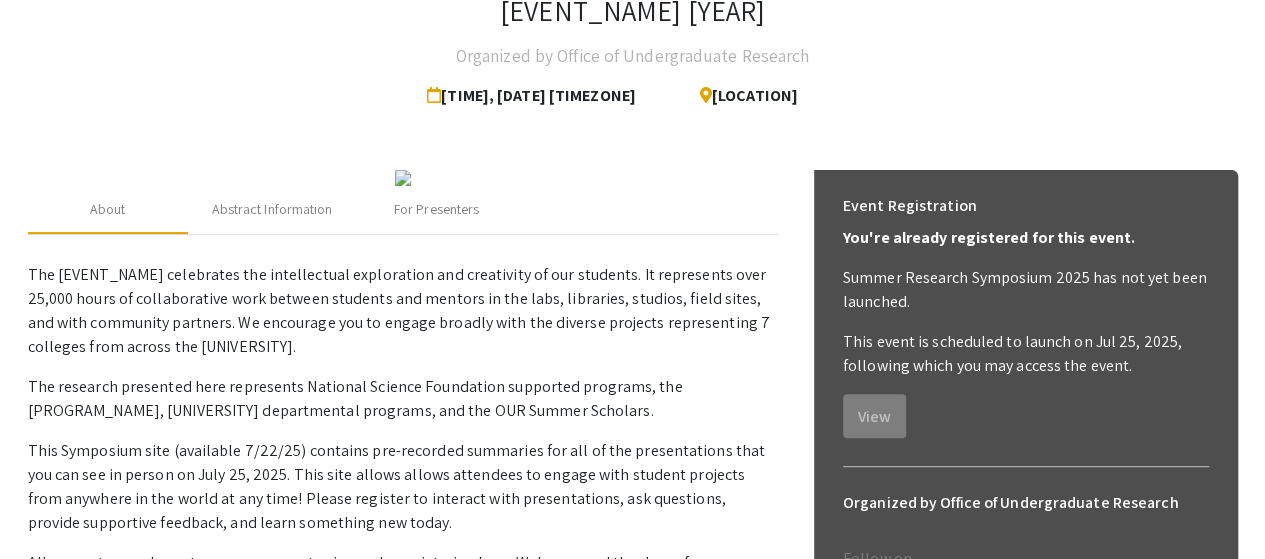scroll, scrollTop: 140, scrollLeft: 0, axis: vertical 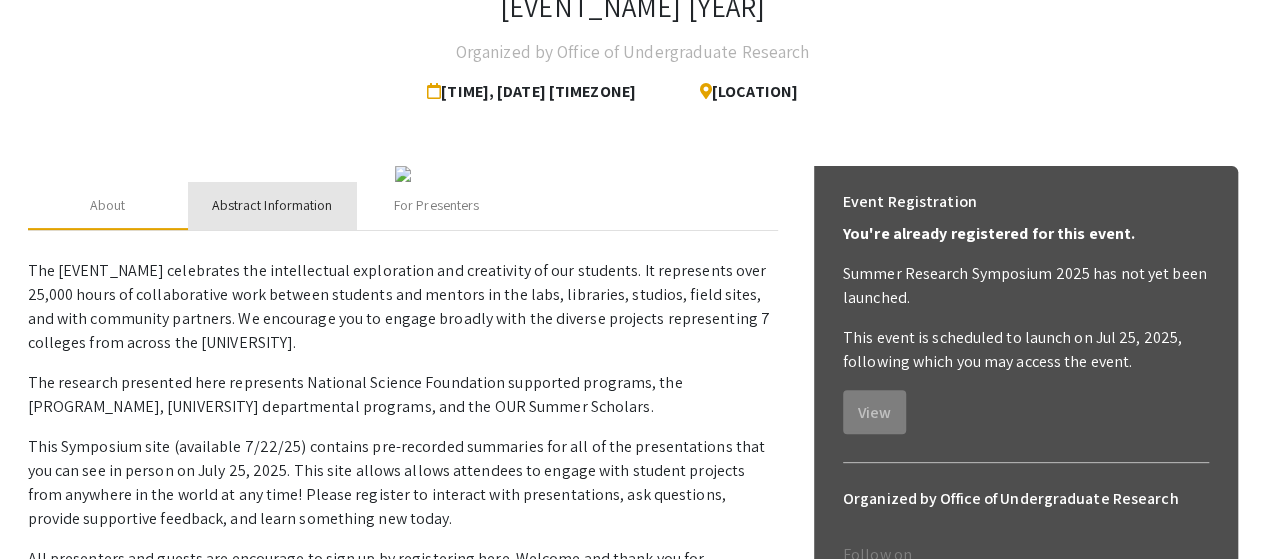 click on "Abstract Information" at bounding box center [272, 205] 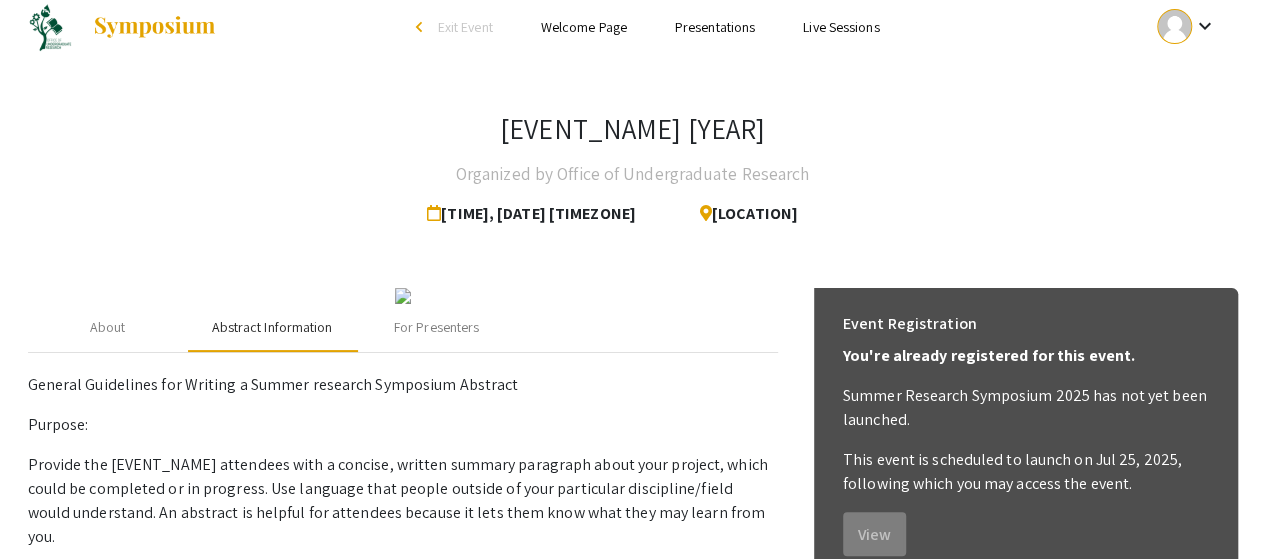scroll, scrollTop: 0, scrollLeft: 0, axis: both 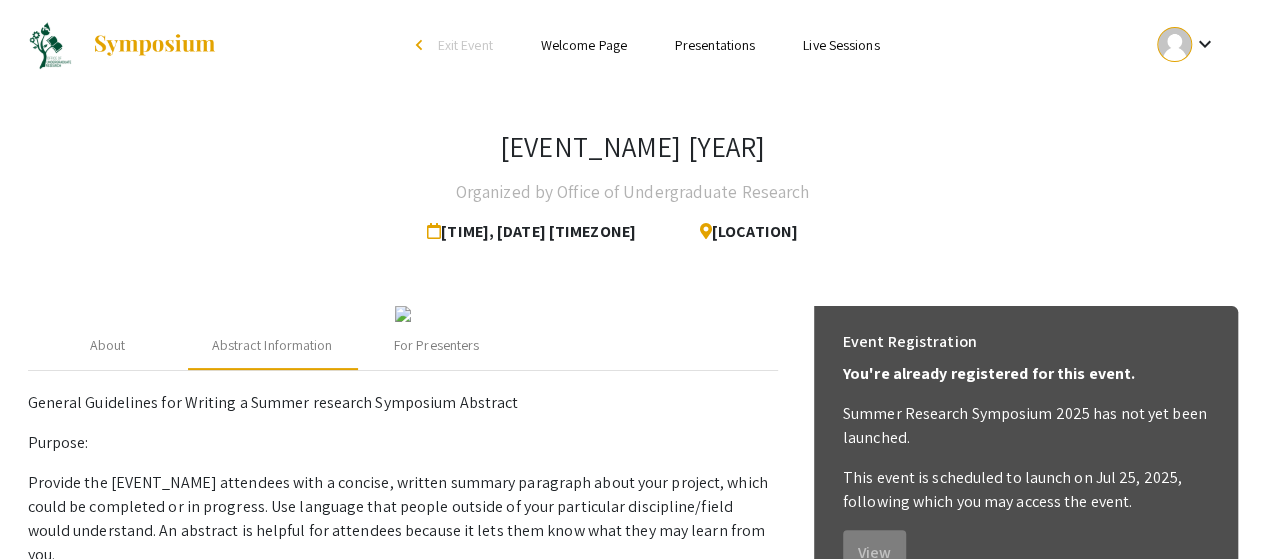 click on "Welcome Page" at bounding box center [584, 45] 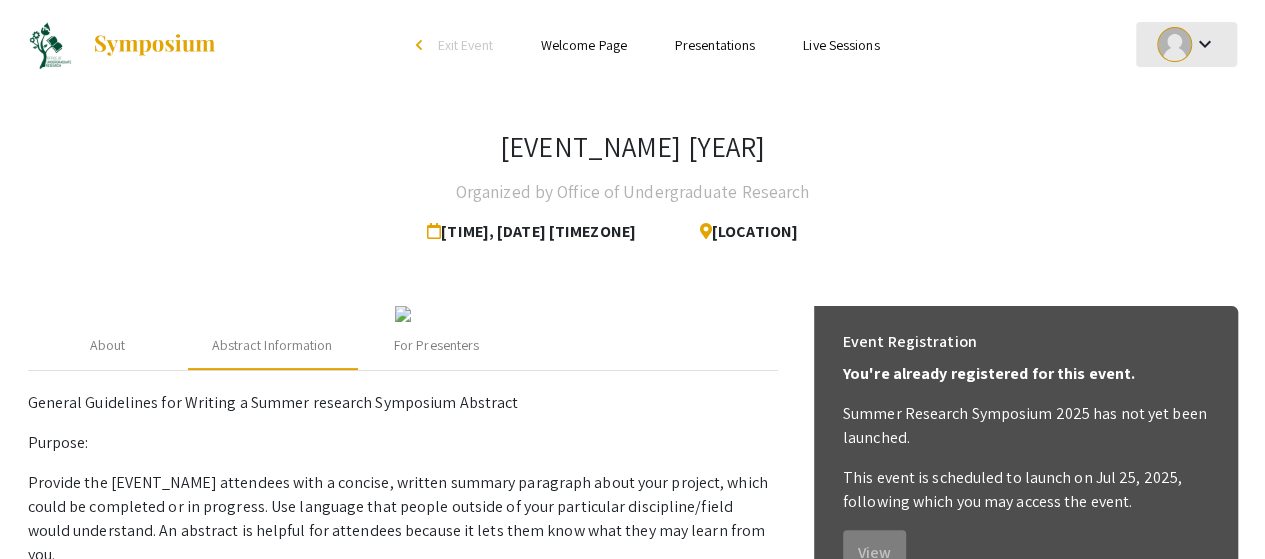 click at bounding box center [1174, 44] 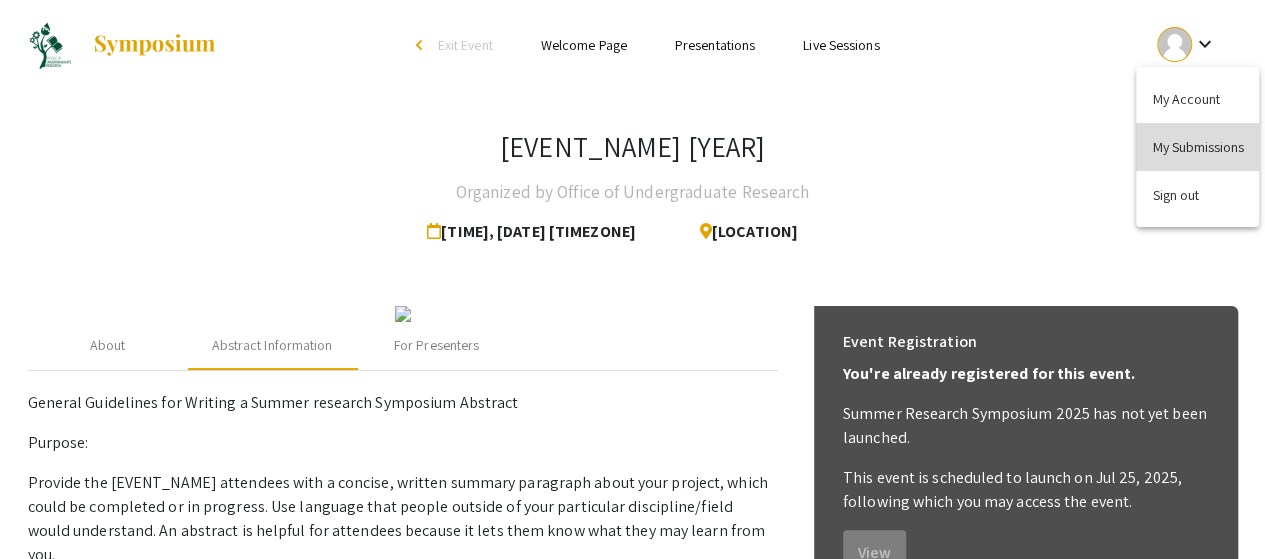 click on "My Submissions" at bounding box center [1197, 147] 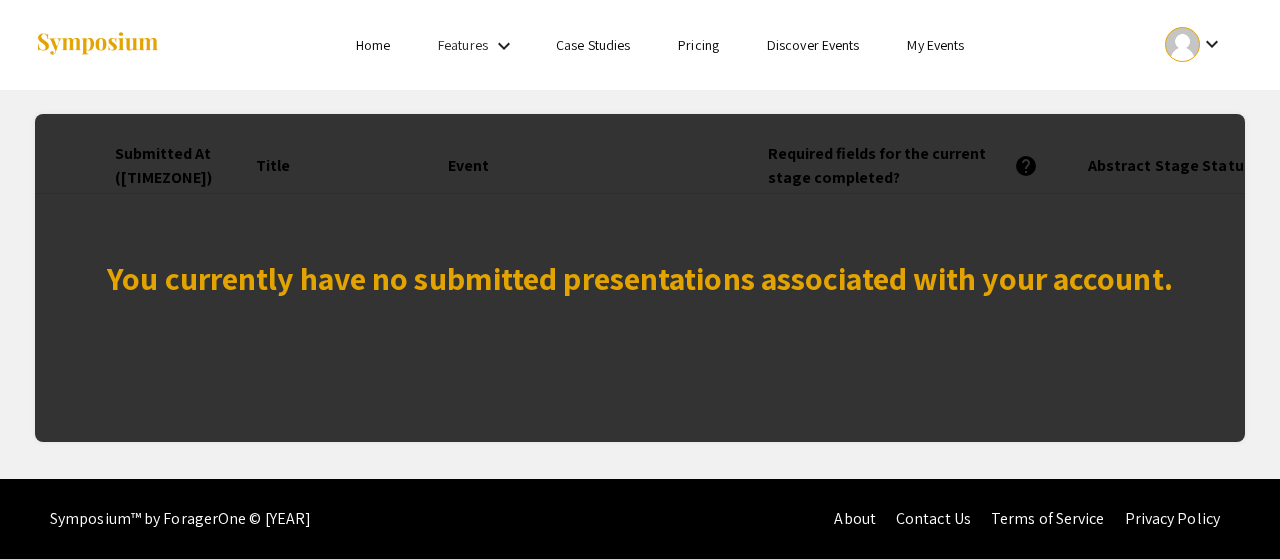 drag, startPoint x: 898, startPoint y: 291, endPoint x: 748, endPoint y: 279, distance: 150.47923 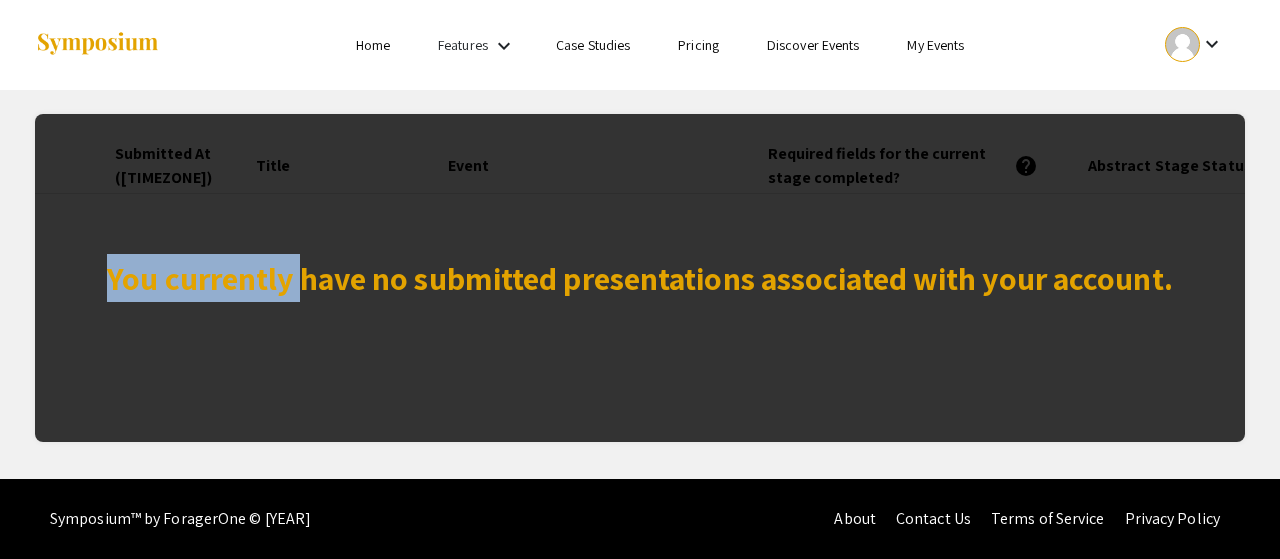 drag, startPoint x: 285, startPoint y: 235, endPoint x: 968, endPoint y: 32, distance: 712.5293 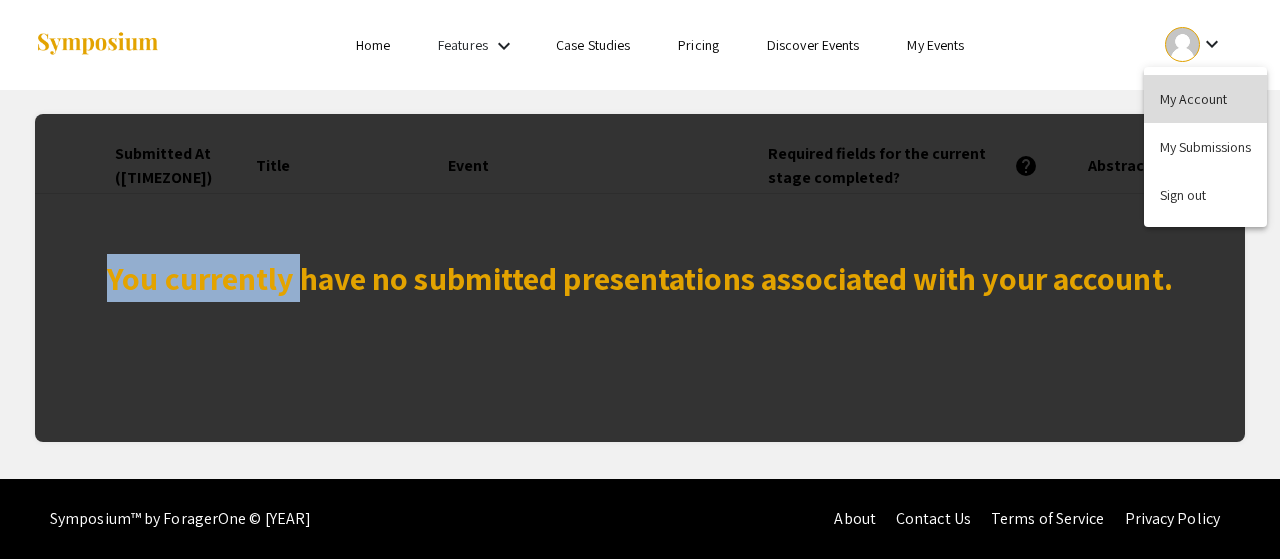 click on "My Account" at bounding box center (1205, 99) 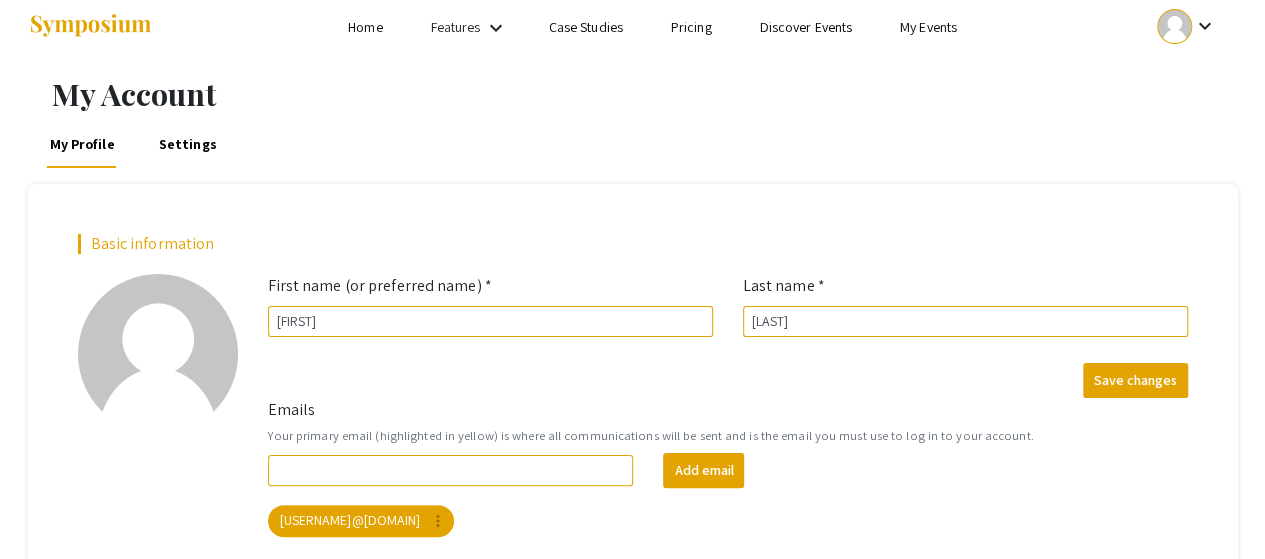 scroll, scrollTop: 0, scrollLeft: 0, axis: both 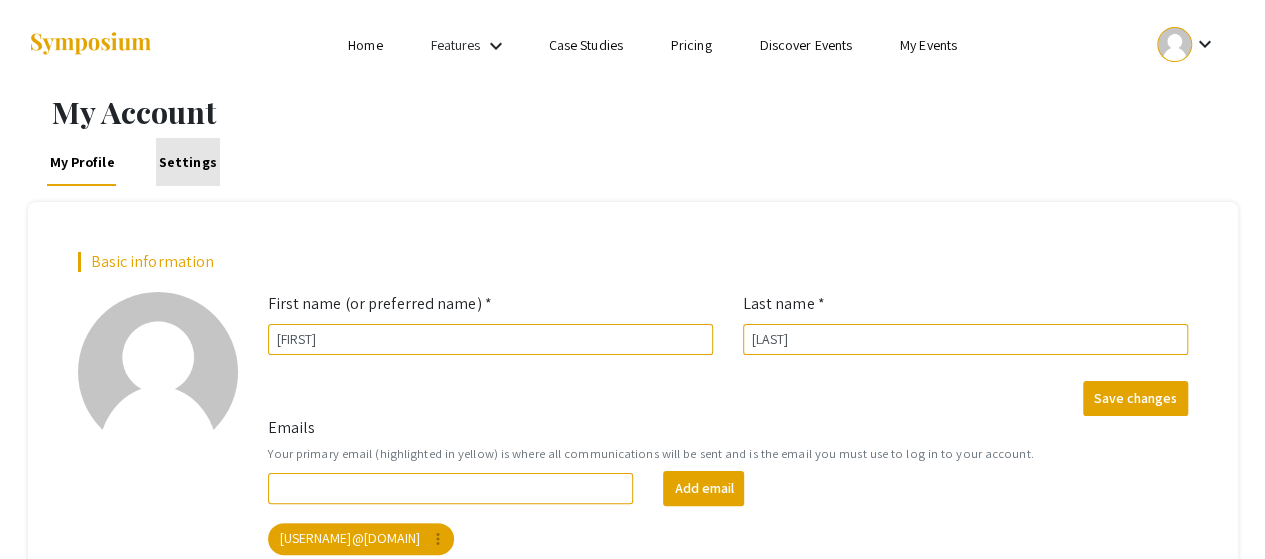 click on "Settings" at bounding box center [188, 162] 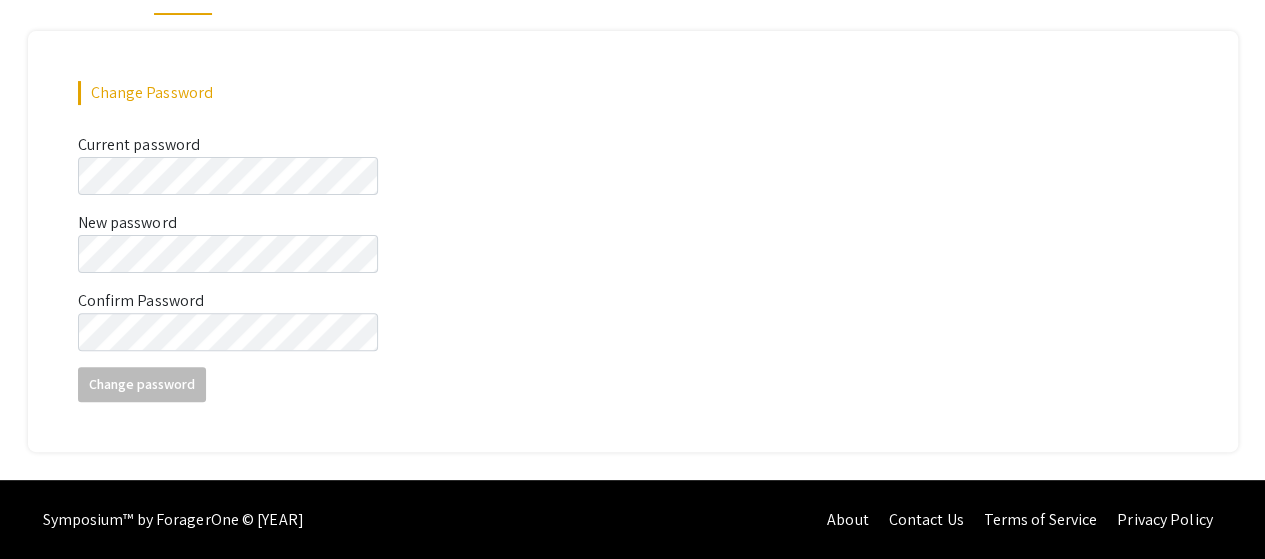 scroll, scrollTop: 0, scrollLeft: 0, axis: both 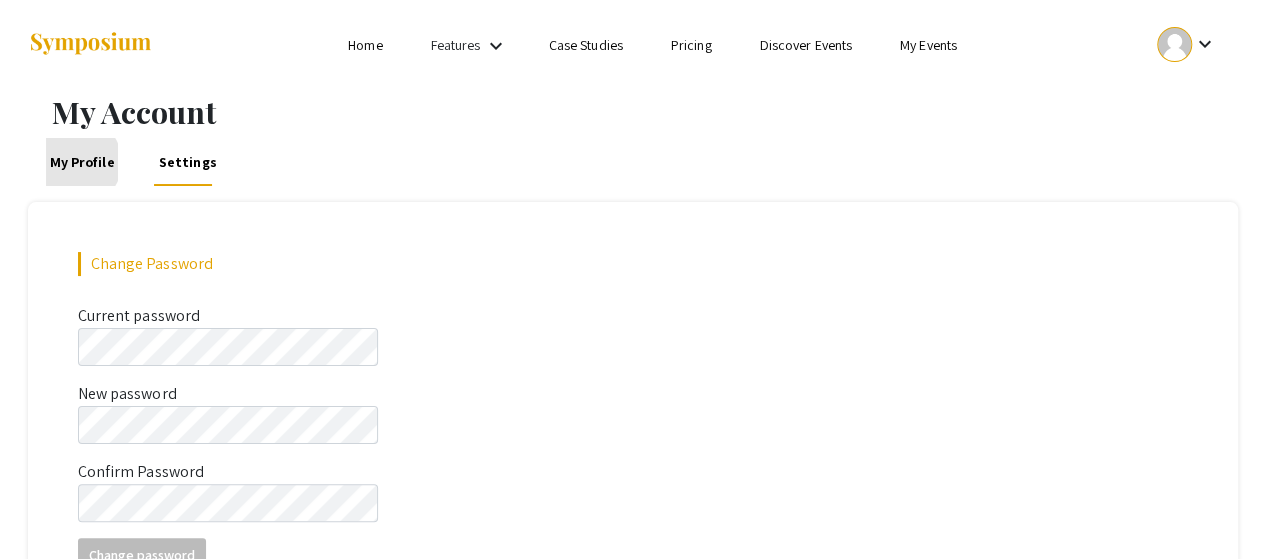 click on "My Profile" at bounding box center (81, 162) 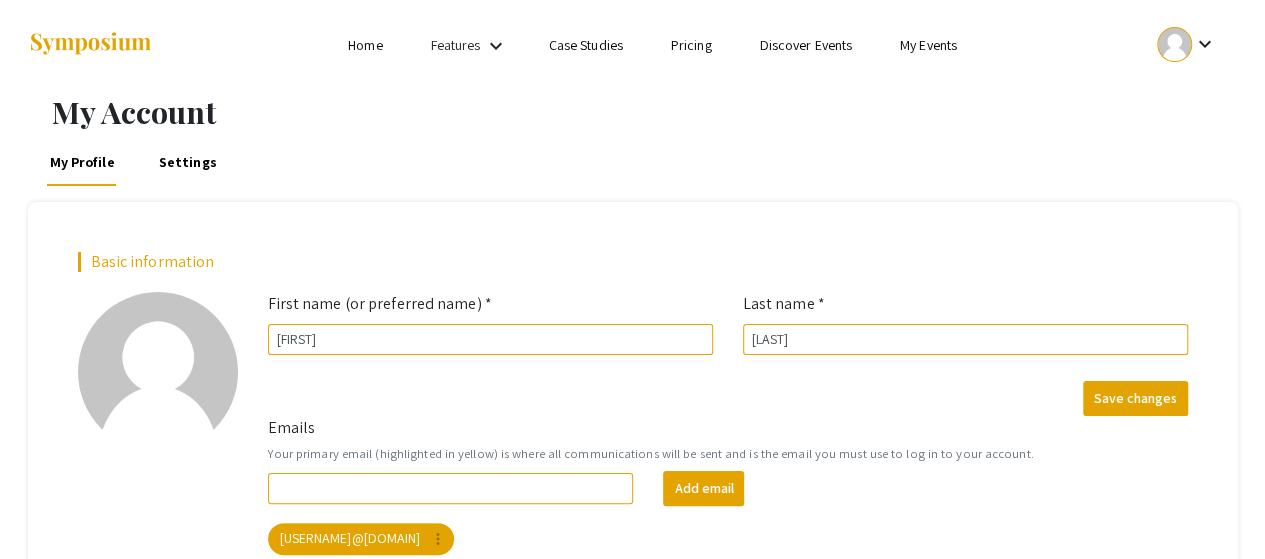 click on "Features" at bounding box center [456, 45] 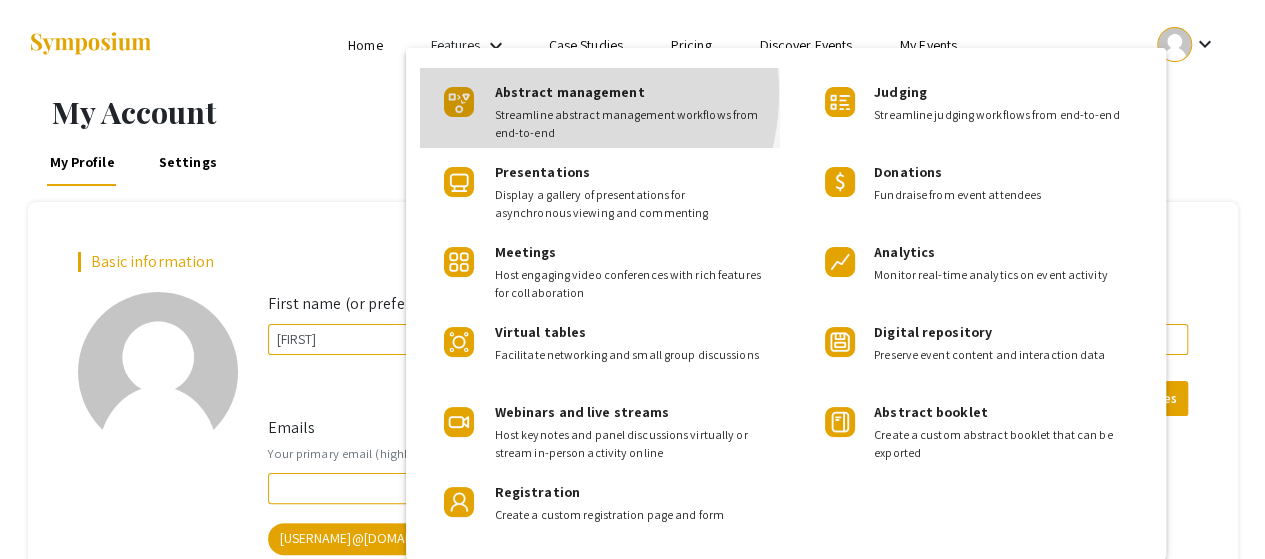 click on "Abstract management" at bounding box center (570, 92) 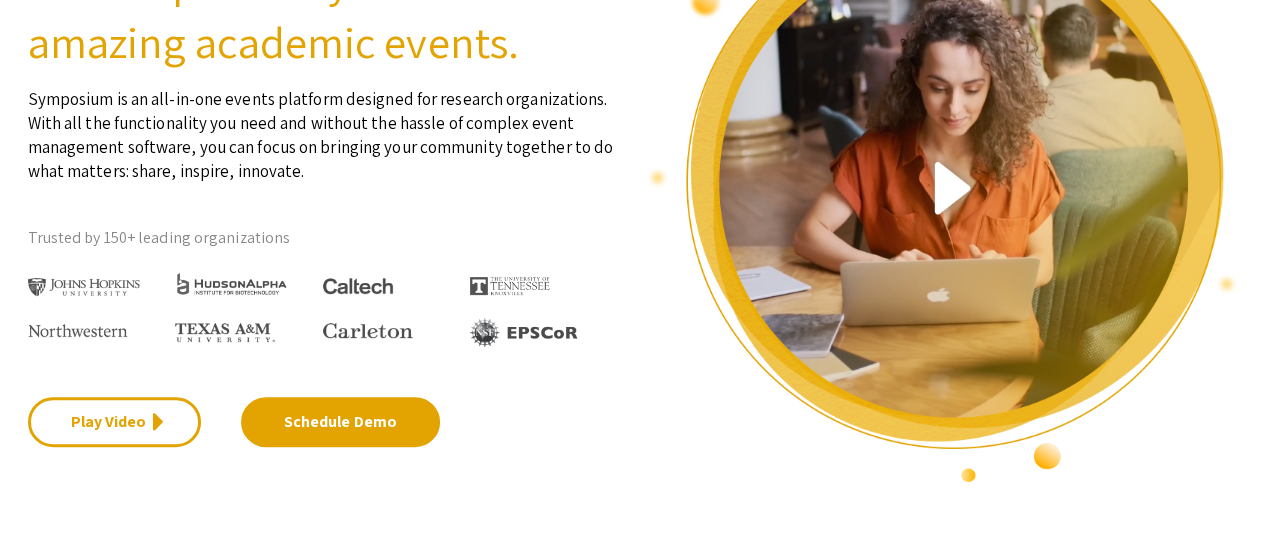 scroll, scrollTop: 0, scrollLeft: 0, axis: both 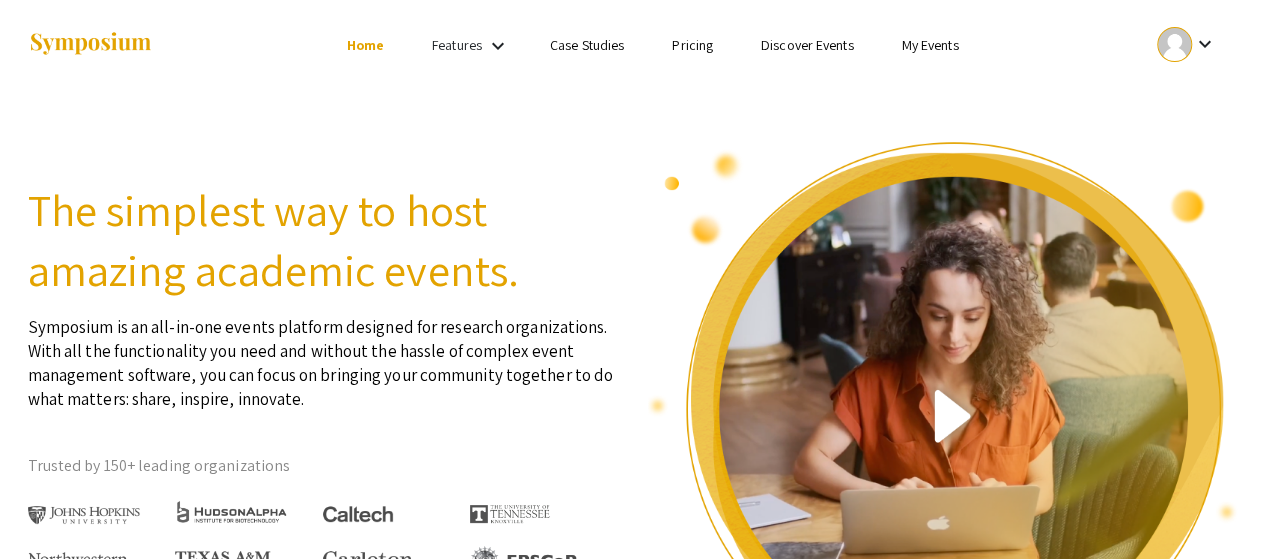 click on "My Events" at bounding box center [929, 45] 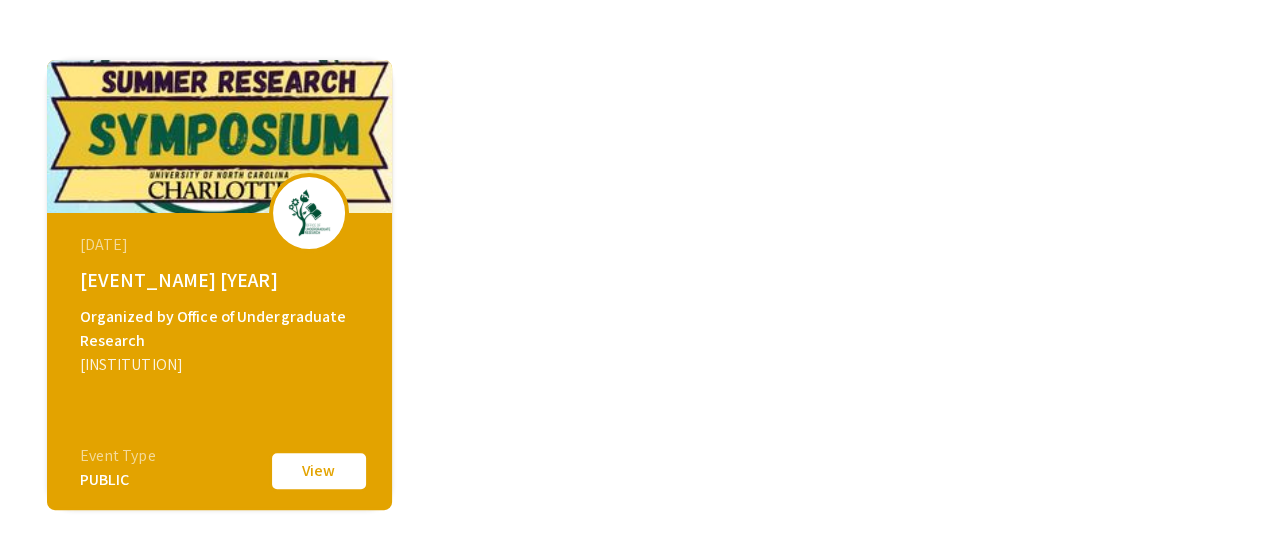 scroll, scrollTop: 177, scrollLeft: 0, axis: vertical 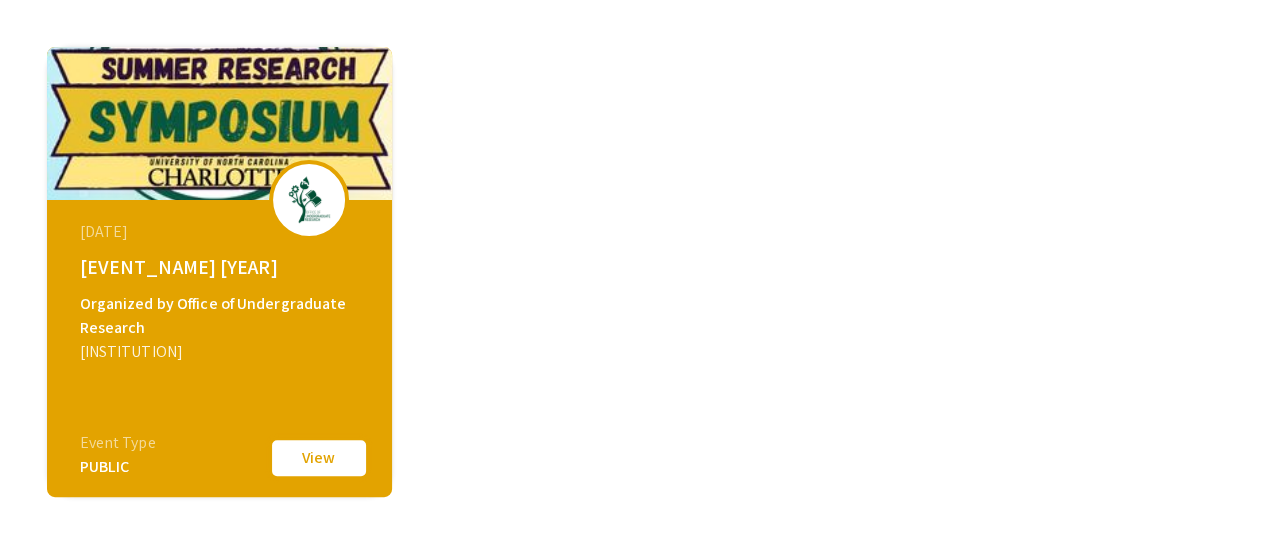 click on "View" at bounding box center (319, 458) 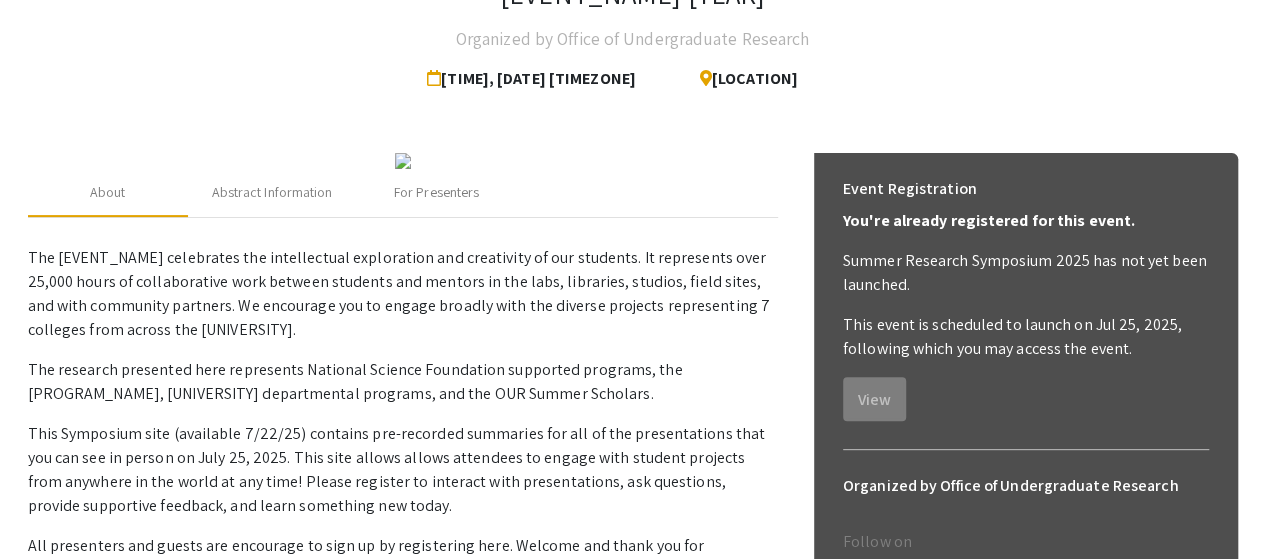 scroll, scrollTop: 157, scrollLeft: 0, axis: vertical 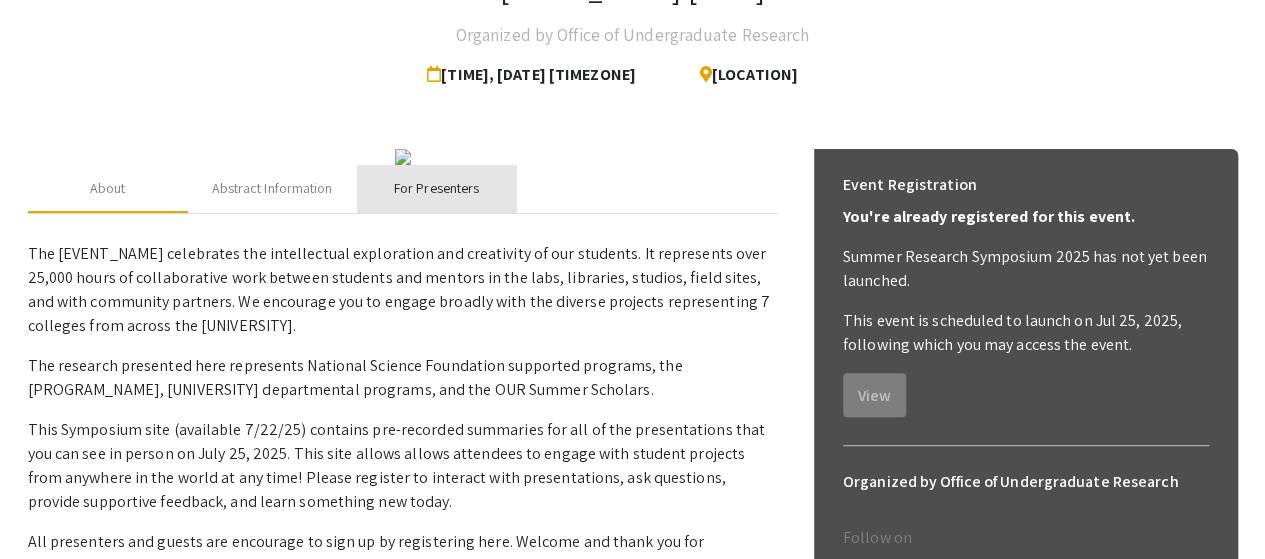 click on "For Presenters" at bounding box center [436, 188] 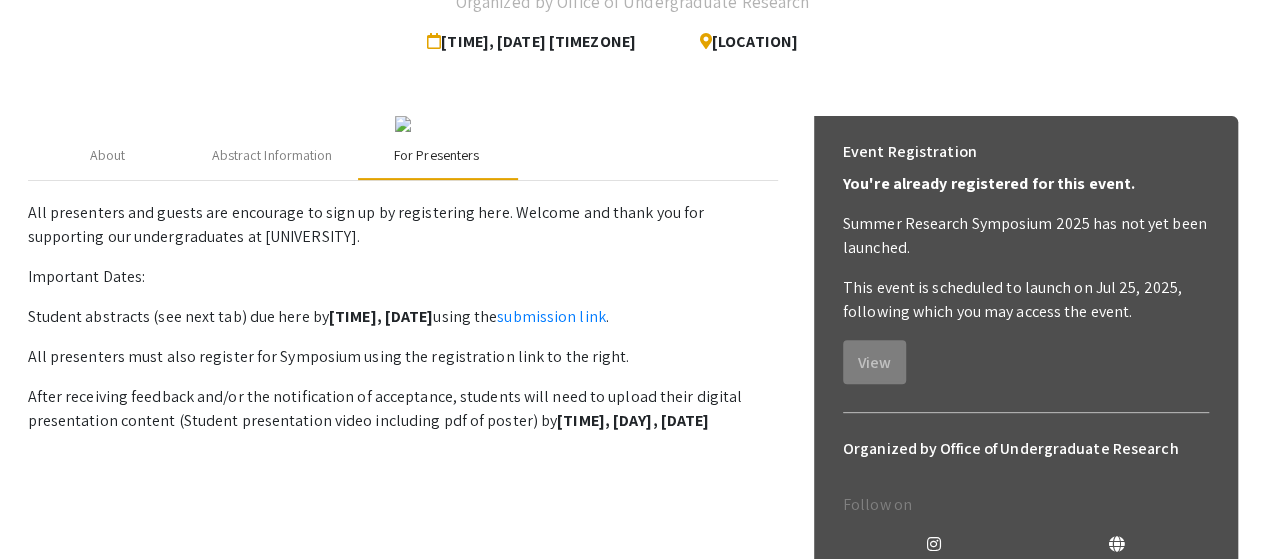 scroll, scrollTop: 191, scrollLeft: 0, axis: vertical 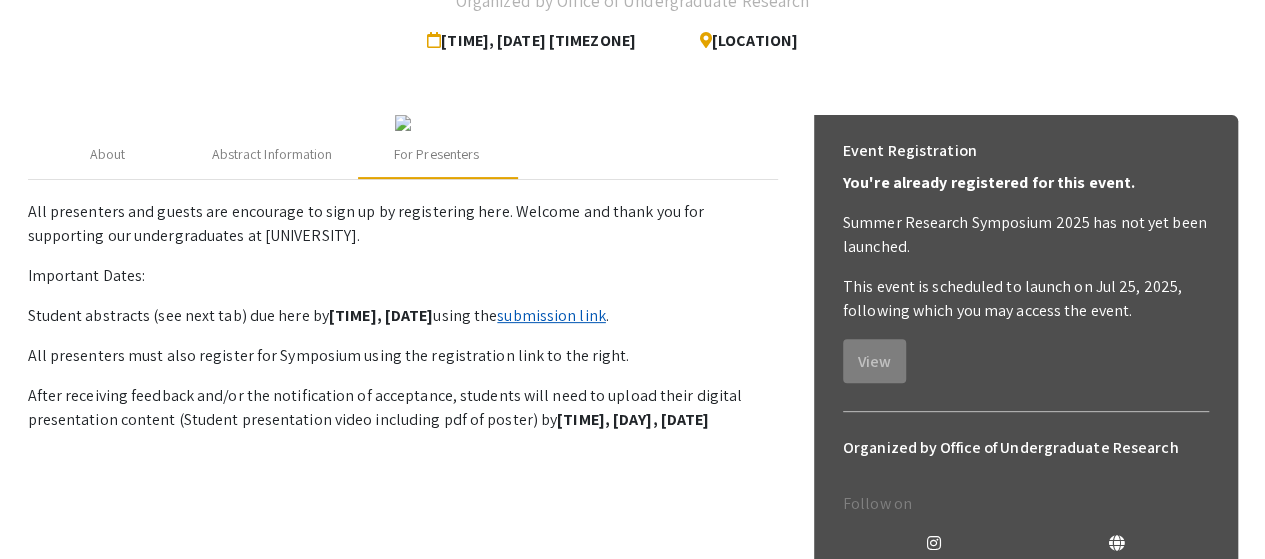 click on "submission link" at bounding box center [551, 315] 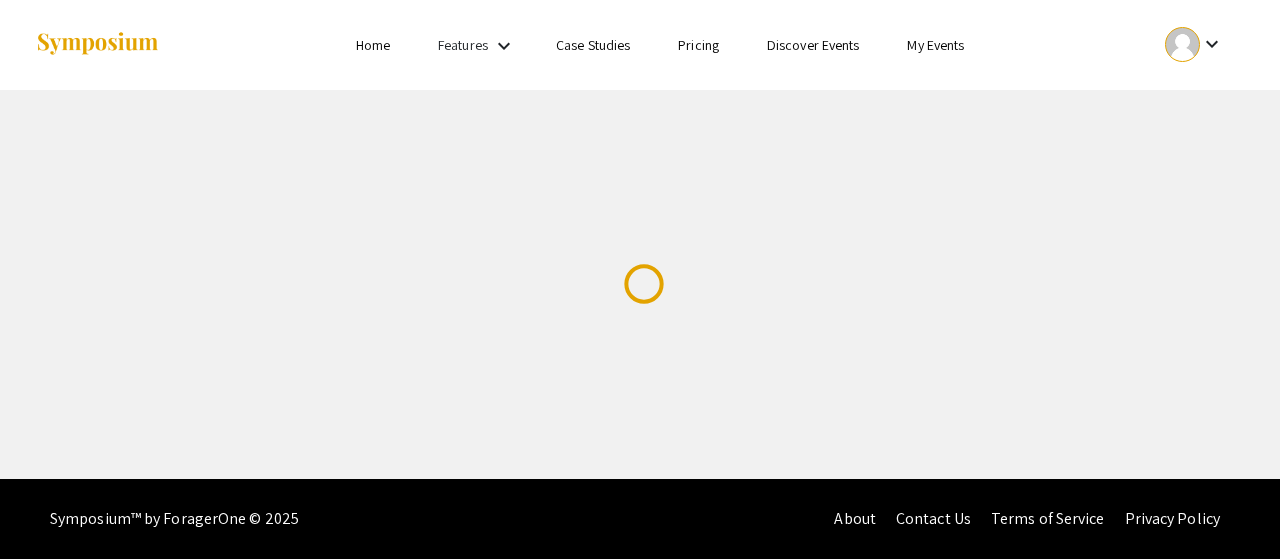 scroll, scrollTop: 0, scrollLeft: 0, axis: both 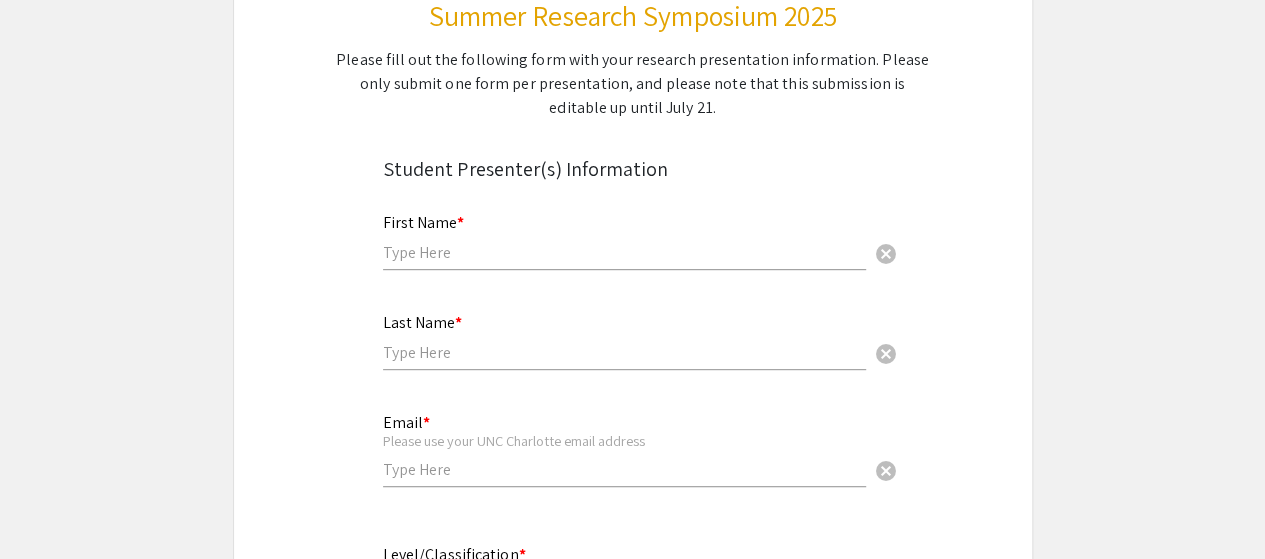 click on "First Name * cancel" at bounding box center [624, 232] 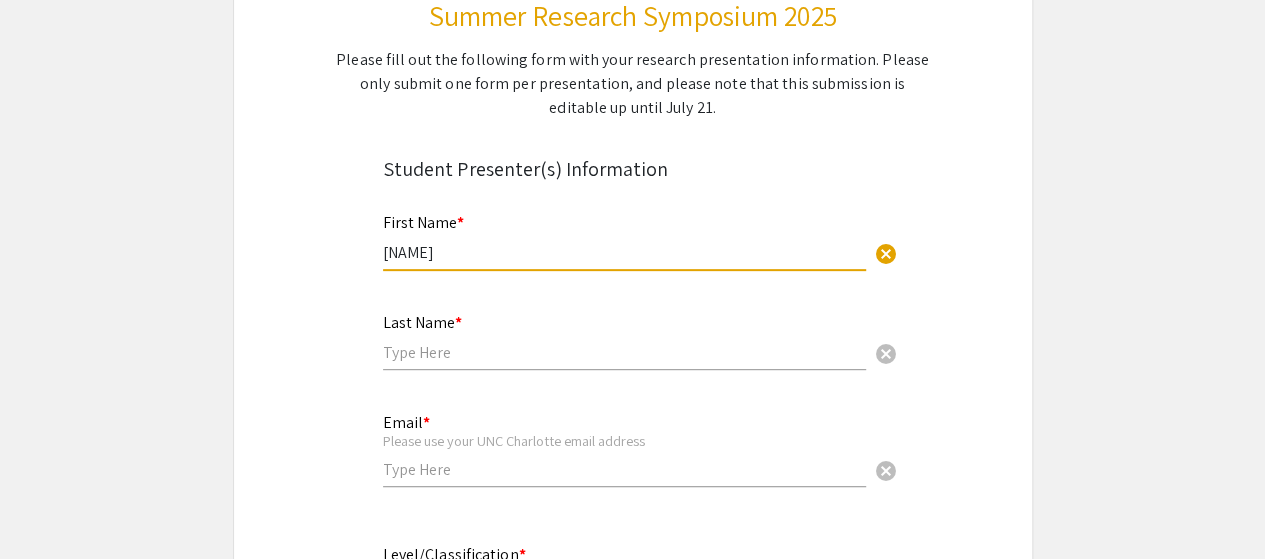 type on "[FIRST]" 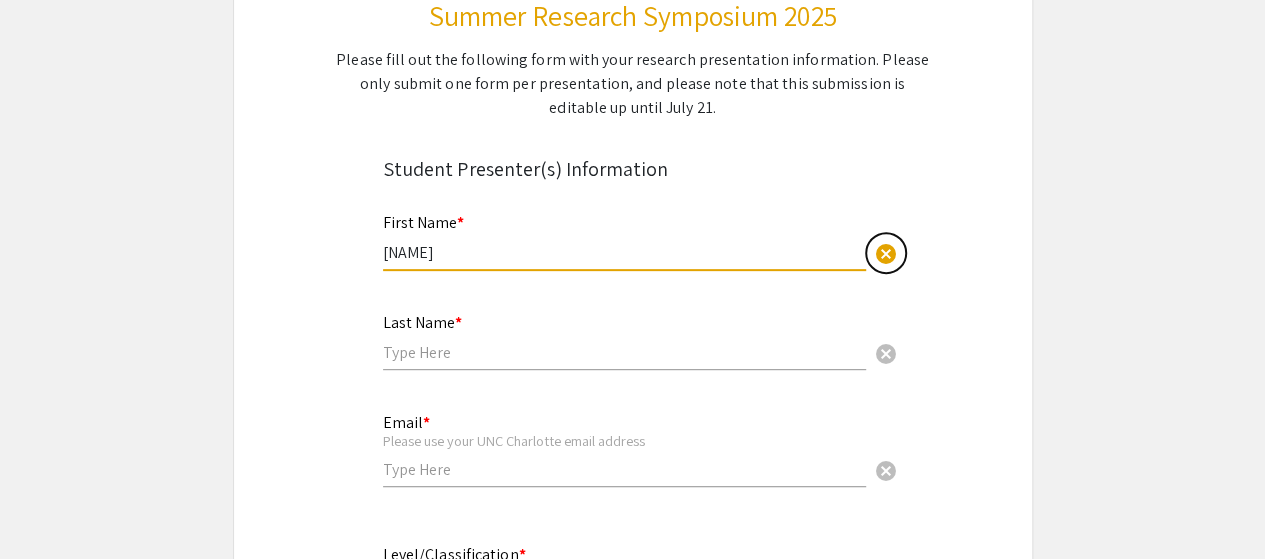 type 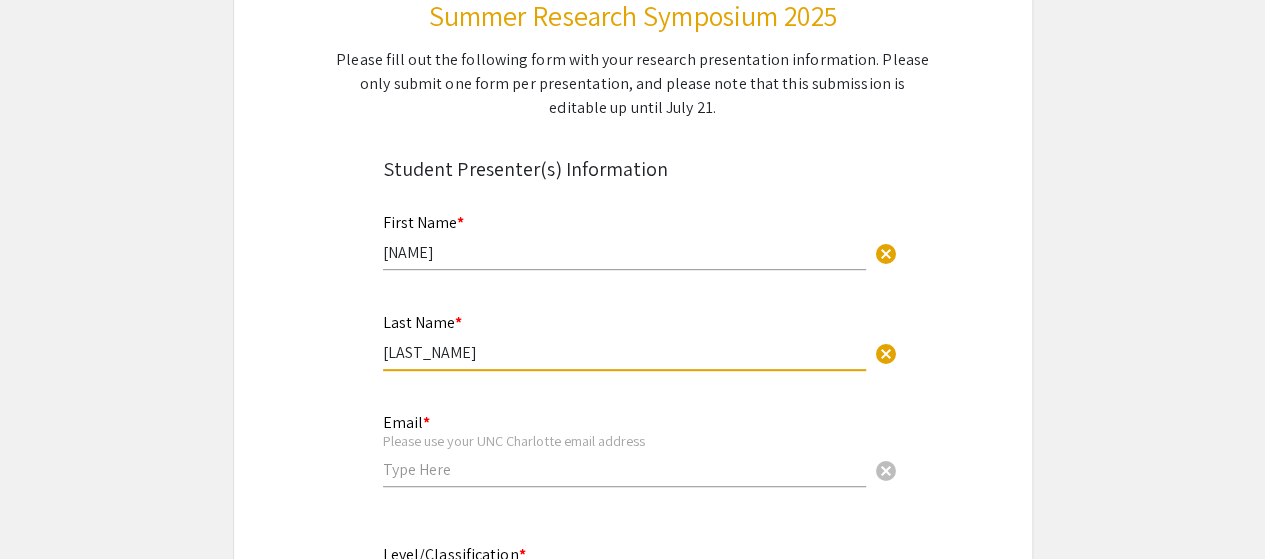 type on "[LAST]" 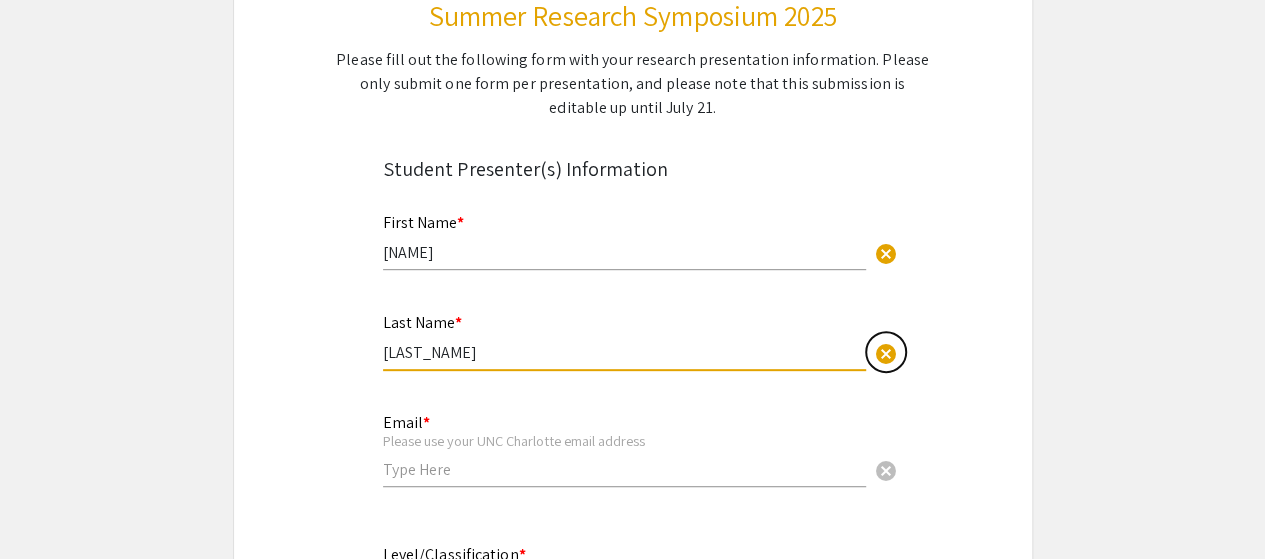 type 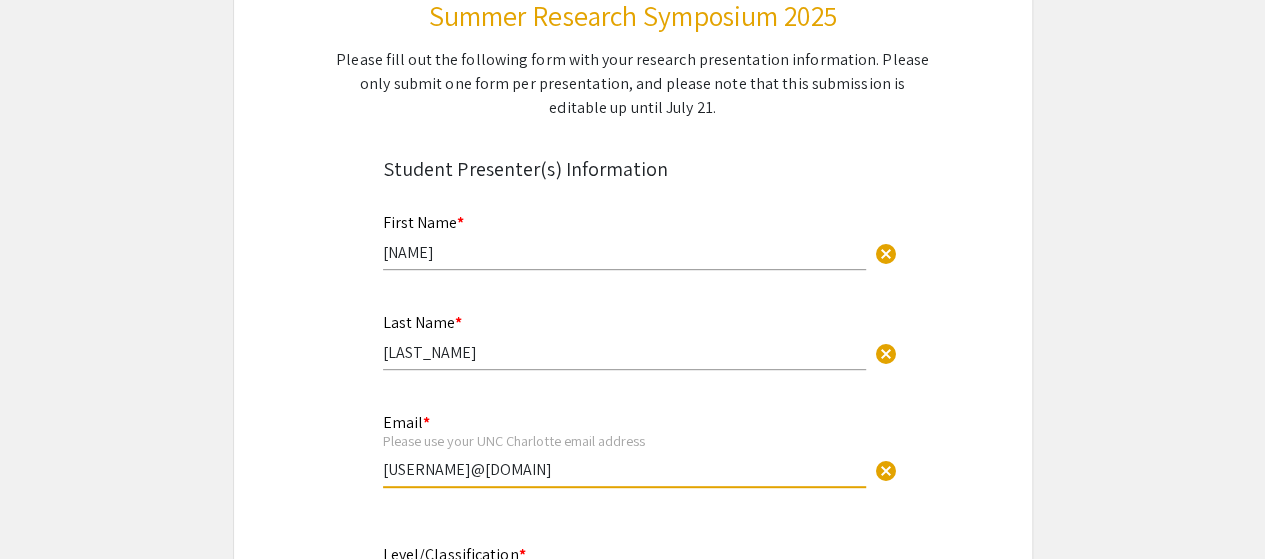 type on "[USERNAME]@[DOMAIN]" 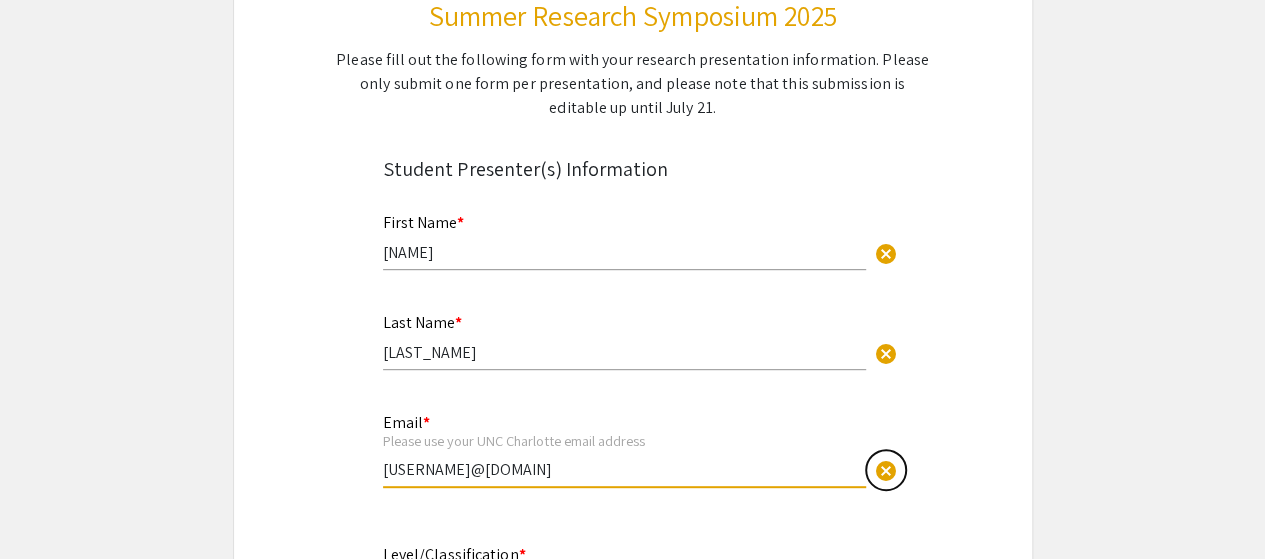 type 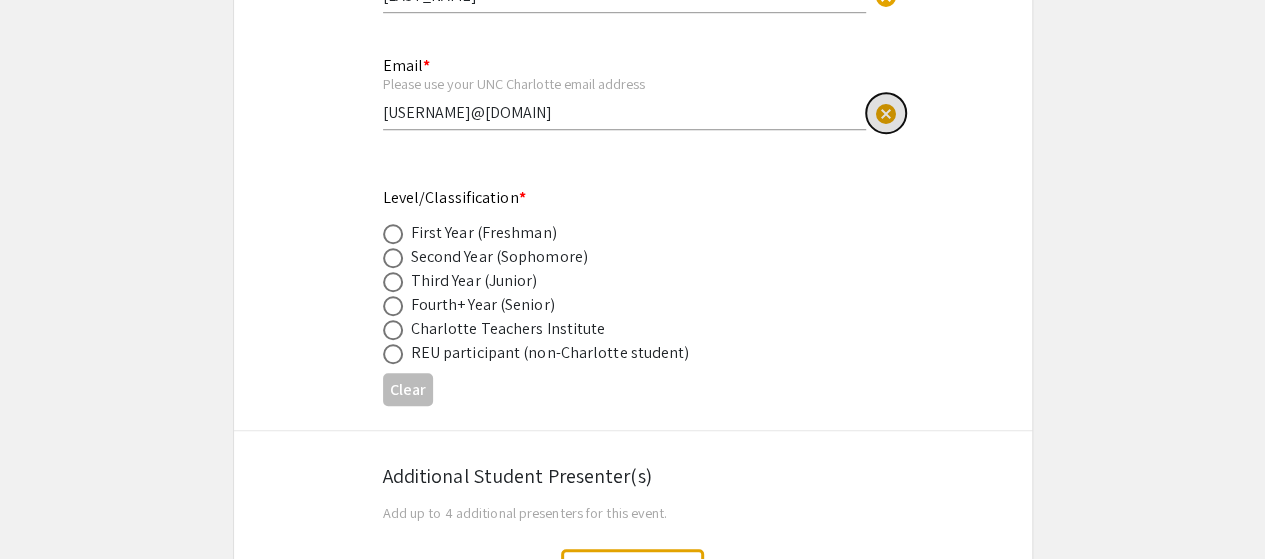 scroll, scrollTop: 627, scrollLeft: 0, axis: vertical 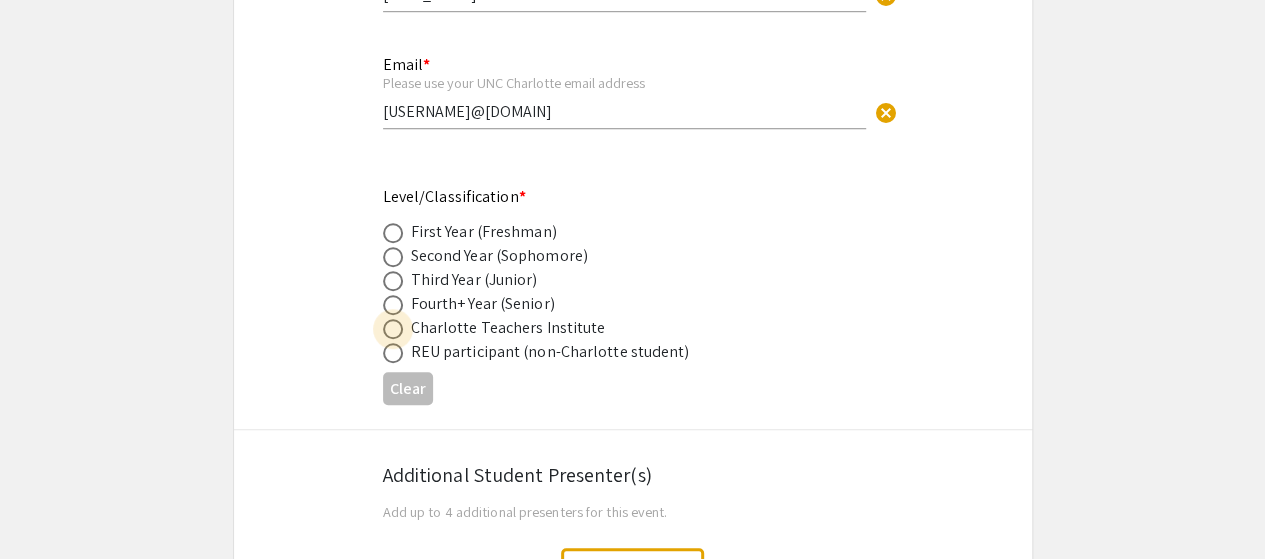 click at bounding box center (393, 329) 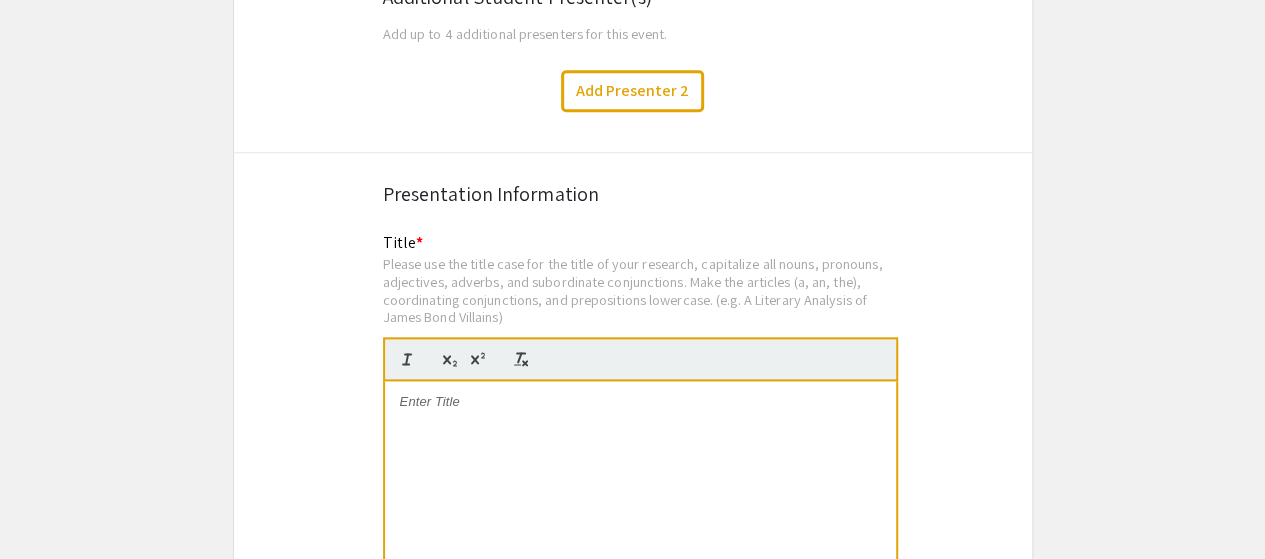 scroll, scrollTop: 1107, scrollLeft: 0, axis: vertical 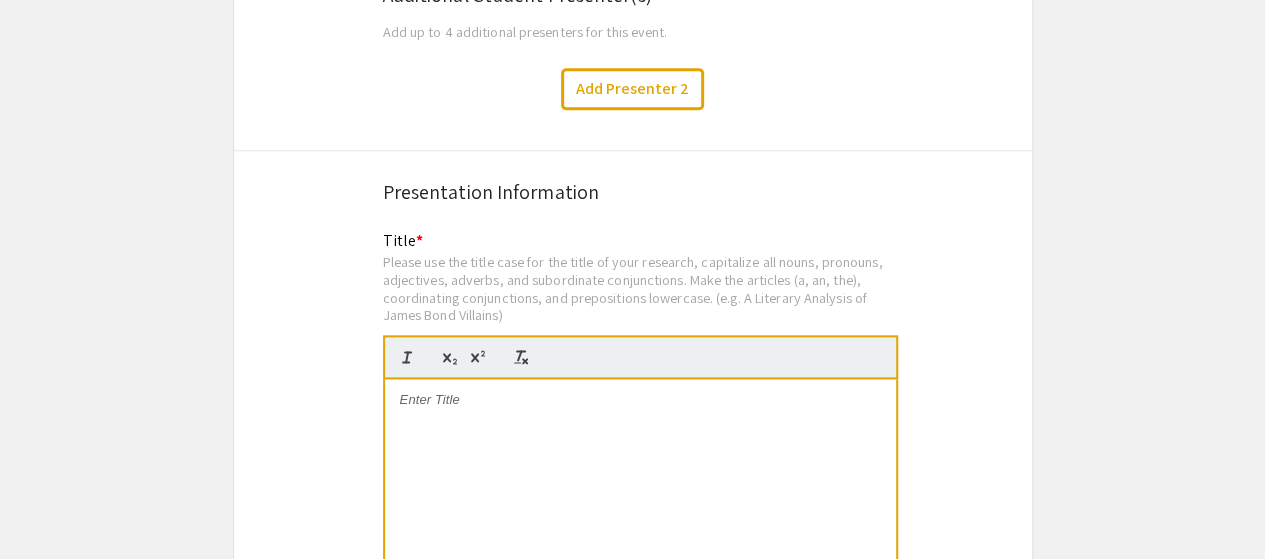 click at bounding box center (640, 529) 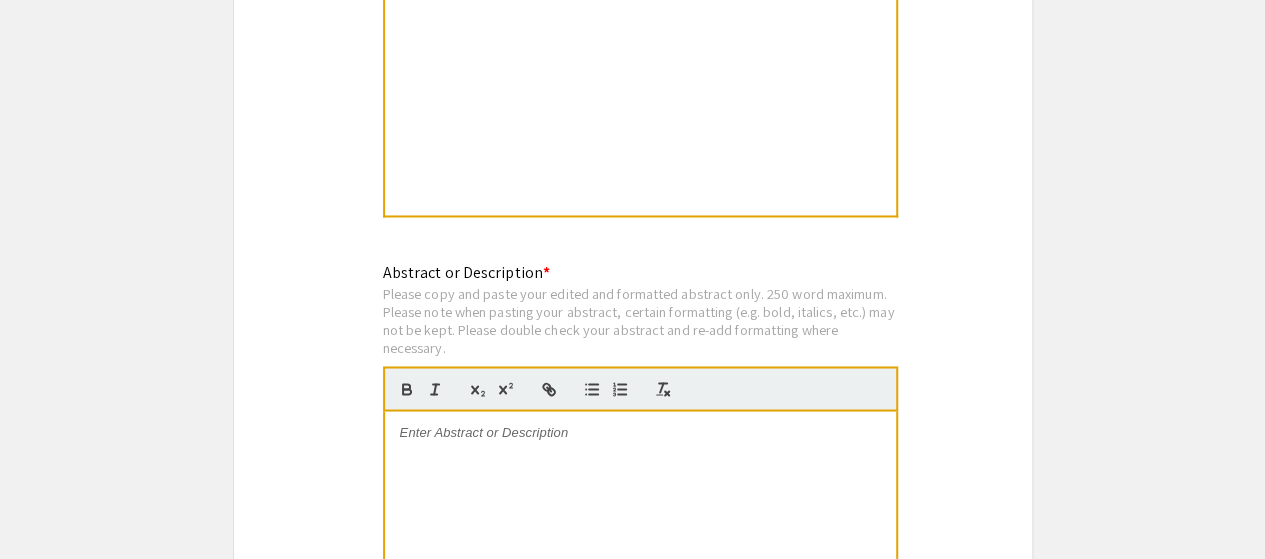 scroll, scrollTop: 1572, scrollLeft: 0, axis: vertical 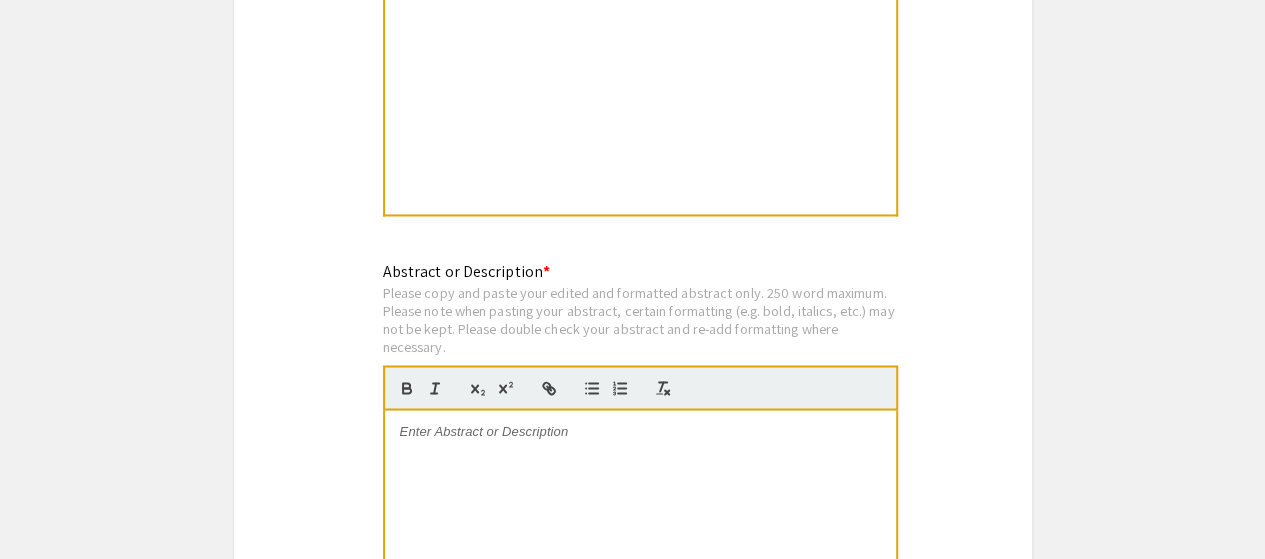 click at bounding box center (640, 431) 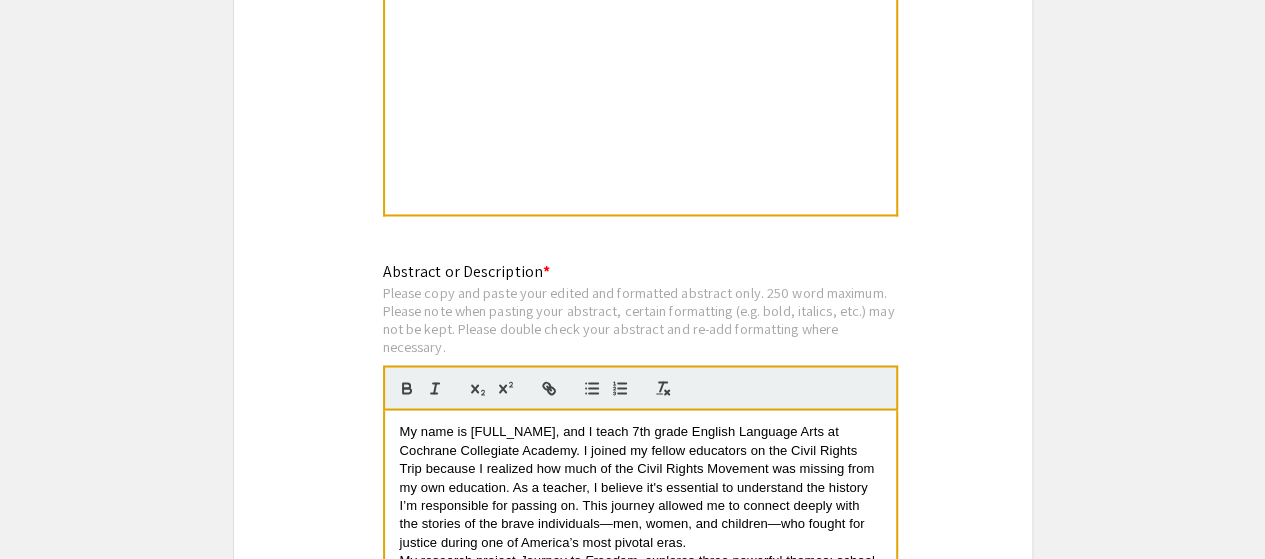 scroll, scrollTop: 1853, scrollLeft: 0, axis: vertical 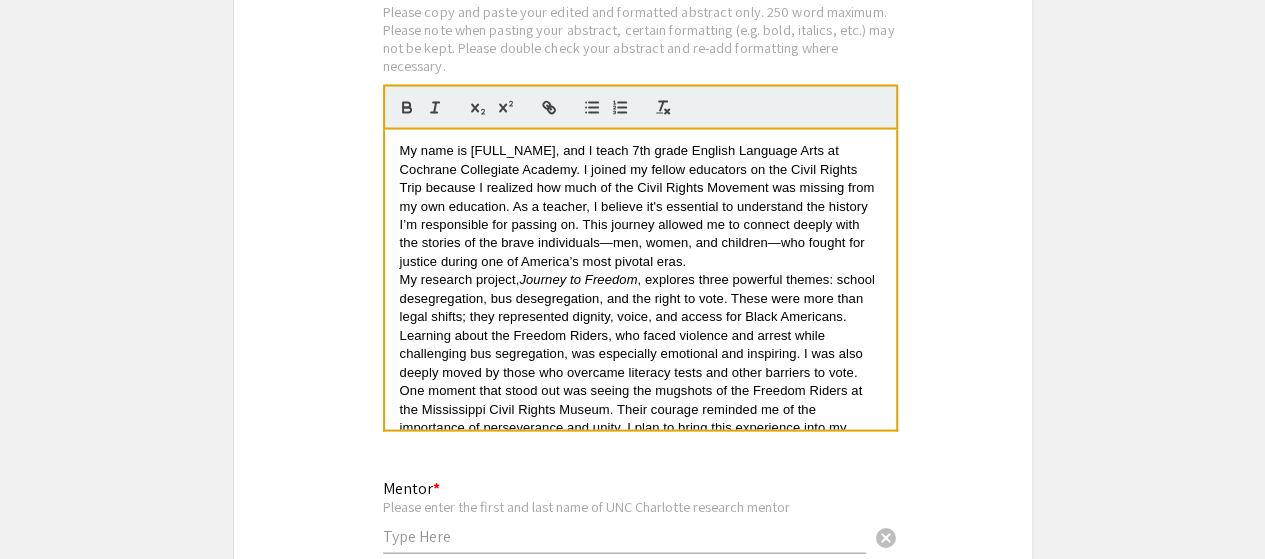 click on "My name is Joy Manson, and I teach 7th grade English Language Arts at Cochrane Collegiate Academy. I joined my fellow educators on the Civil Rights Trip because I realized how much of the Civil Rights Movement was missing from my own education. As a teacher, I believe it's essential to understand the history I’m responsible for passing on. This journey allowed me to connect deeply with the stories of the brave individuals—men, women, and children—who fought for justice during one of America’s most pivotal eras." at bounding box center (640, 205) 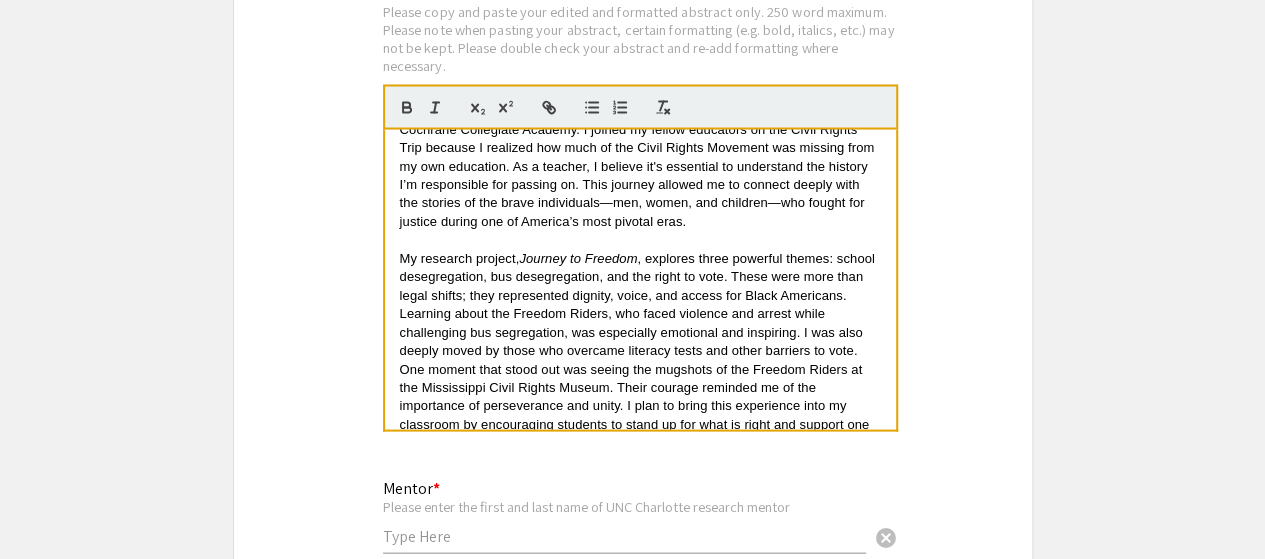 scroll, scrollTop: 52, scrollLeft: 0, axis: vertical 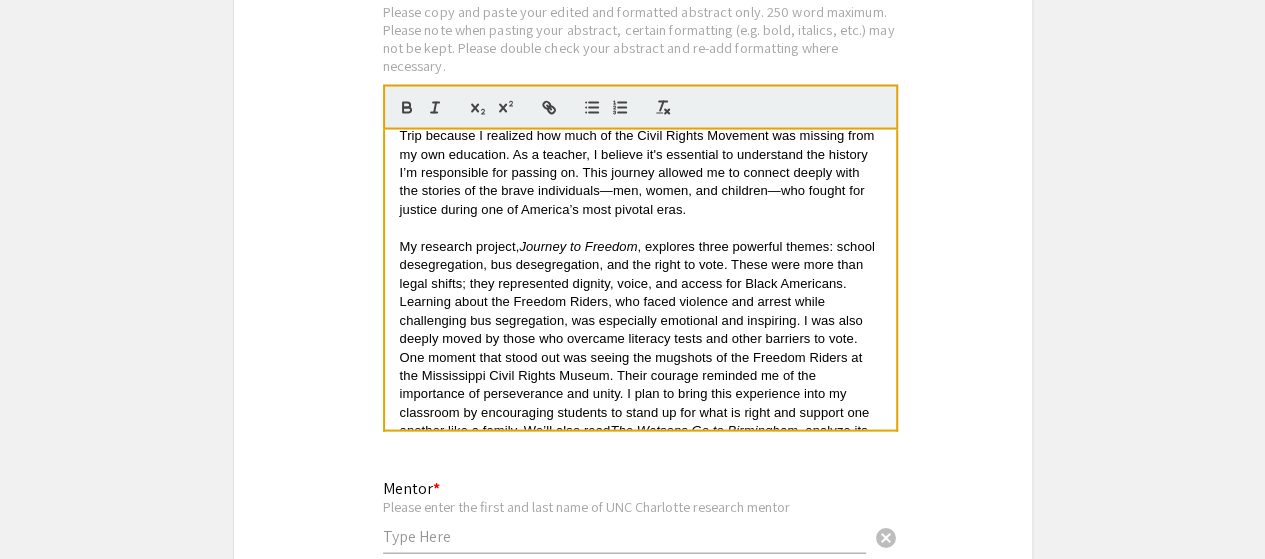 click on "My research project,  Journey to Freedom , explores three powerful themes: school desegregation, bus desegregation, and the right to vote. These were more than legal shifts; they represented dignity, voice, and access for Black Americans. Learning about the Freedom Riders, who faced violence and arrest while challenging bus segregation, was especially emotional and inspiring. I was also deeply moved by those who overcame literacy tests and other barriers to vote." at bounding box center (640, 292) 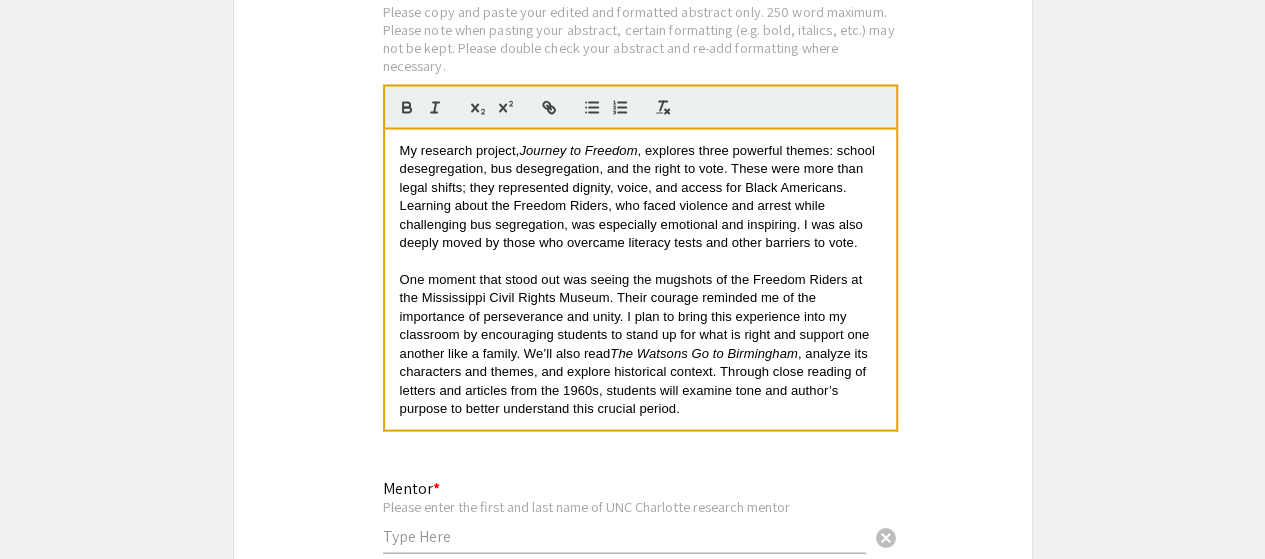 scroll, scrollTop: 160, scrollLeft: 0, axis: vertical 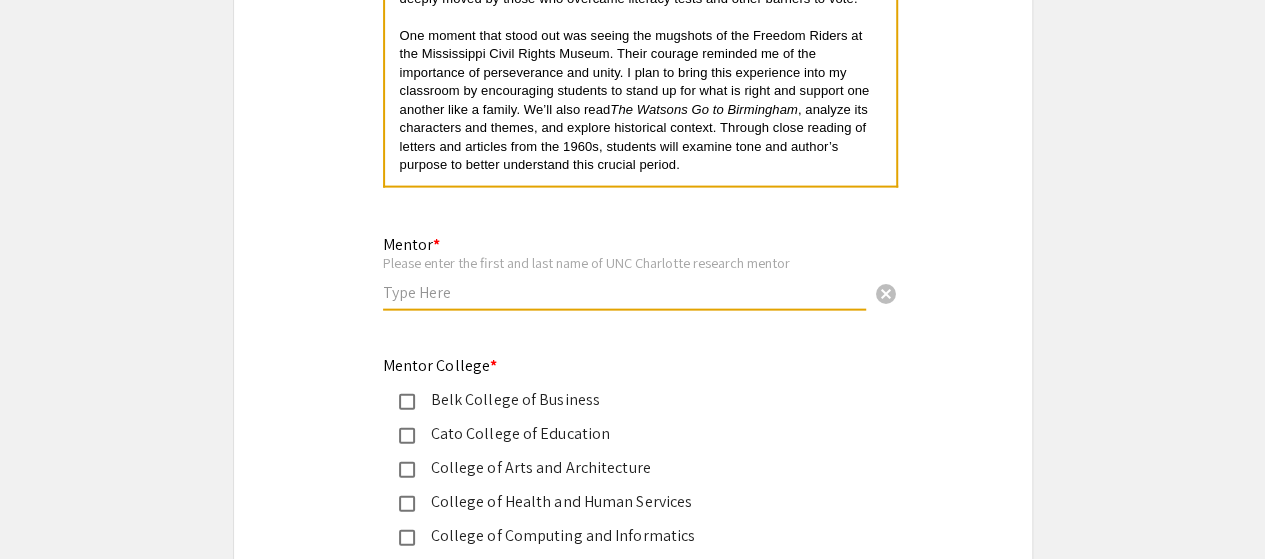 click at bounding box center [624, 292] 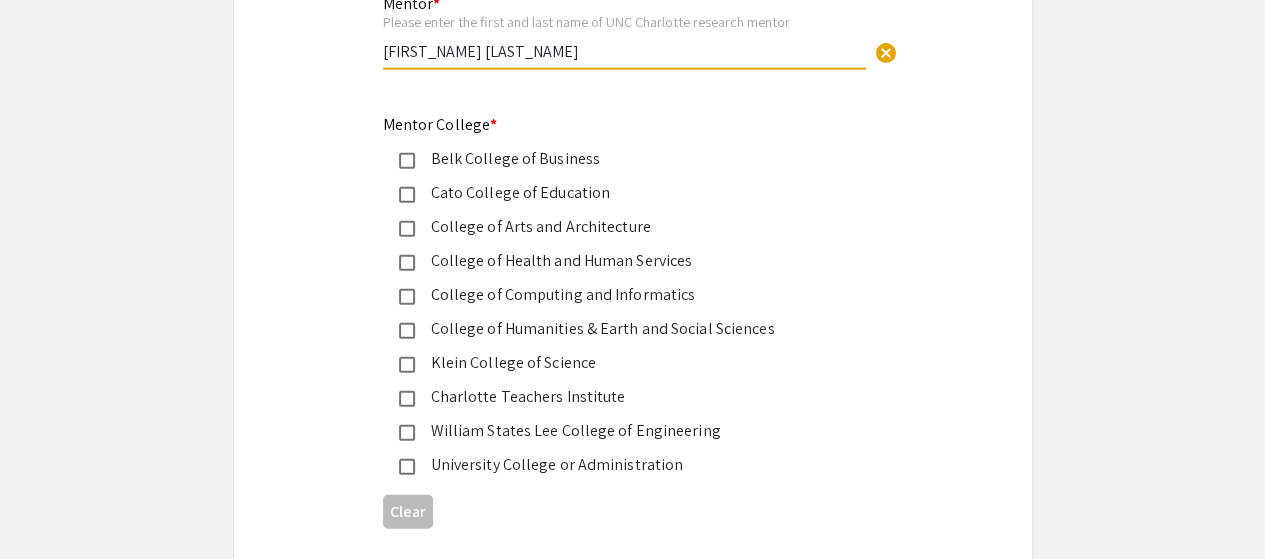 scroll, scrollTop: 2340, scrollLeft: 0, axis: vertical 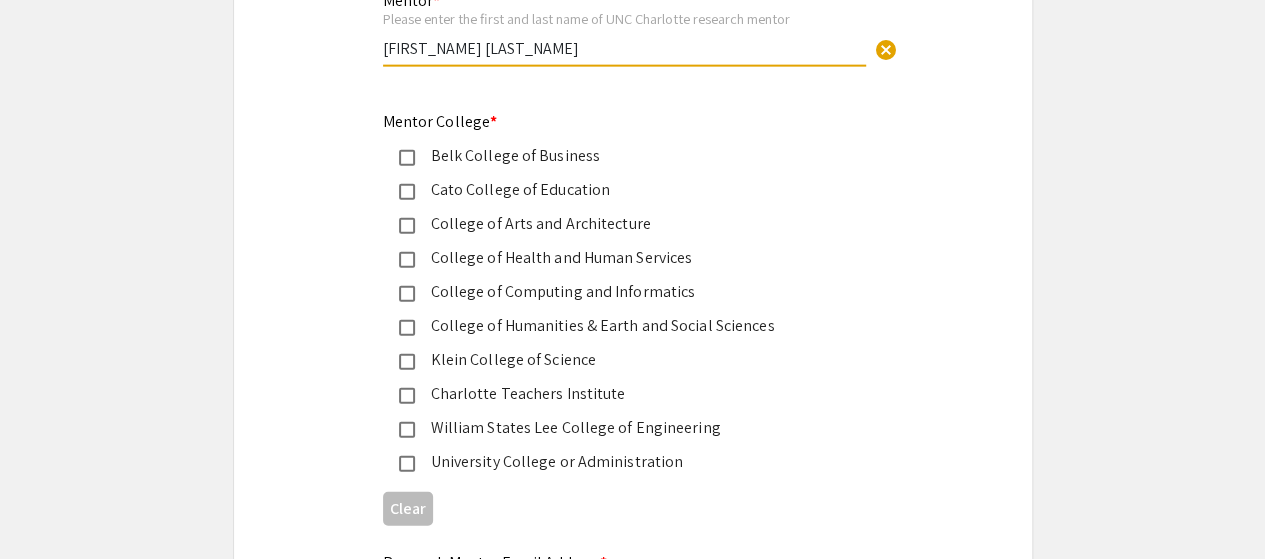 type on "Scott Gartlan" 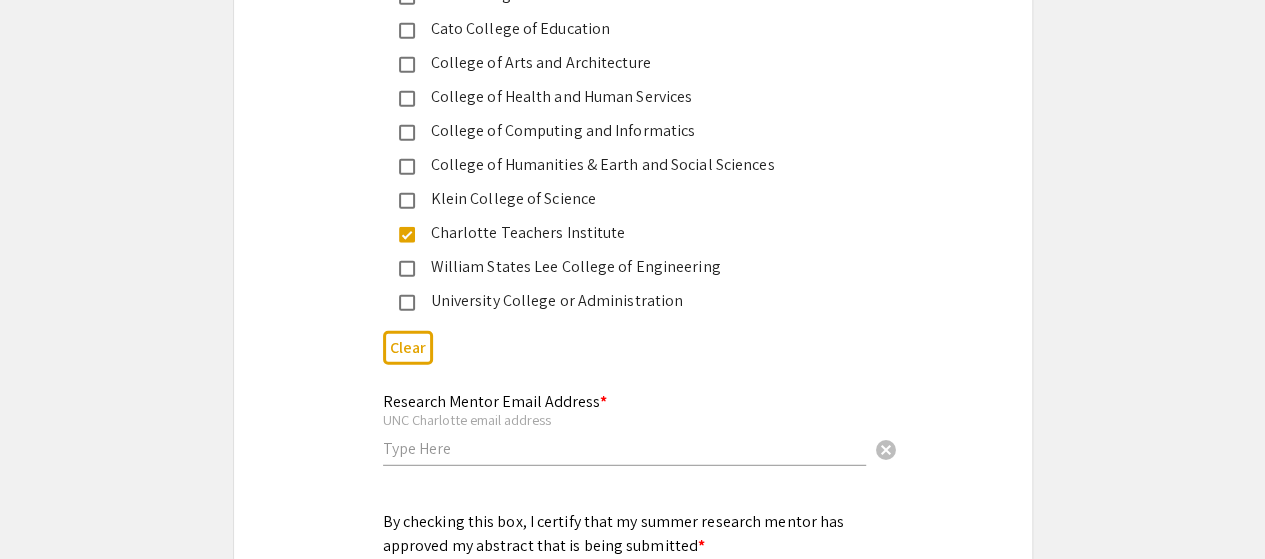 scroll, scrollTop: 2503, scrollLeft: 0, axis: vertical 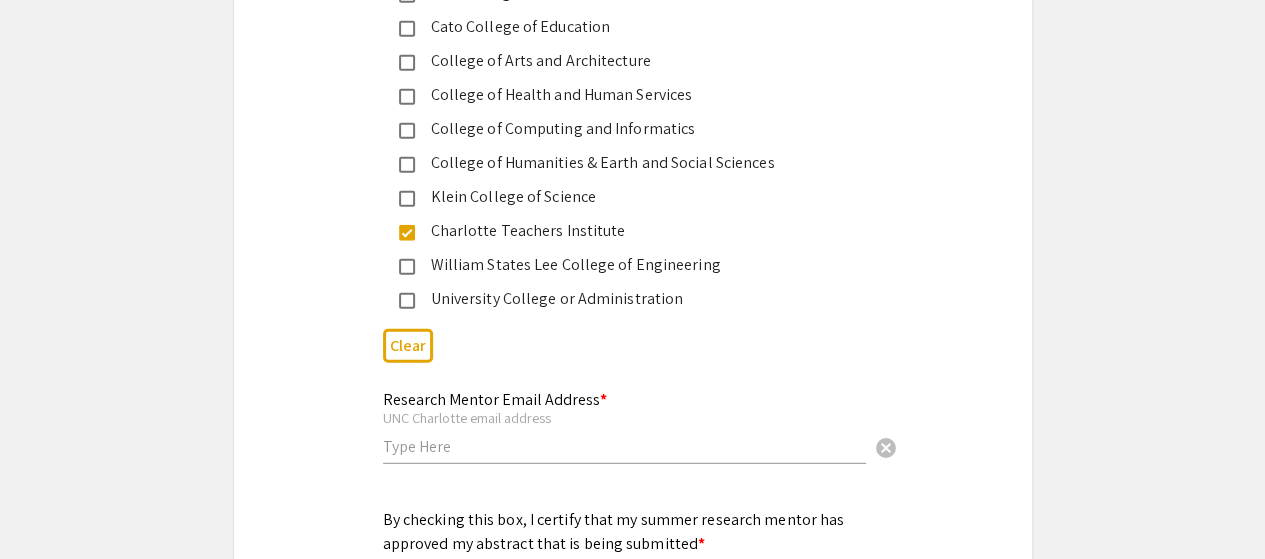 click on "Research Mentor Email Address * UNC Charlotte email address cancel" at bounding box center [624, 417] 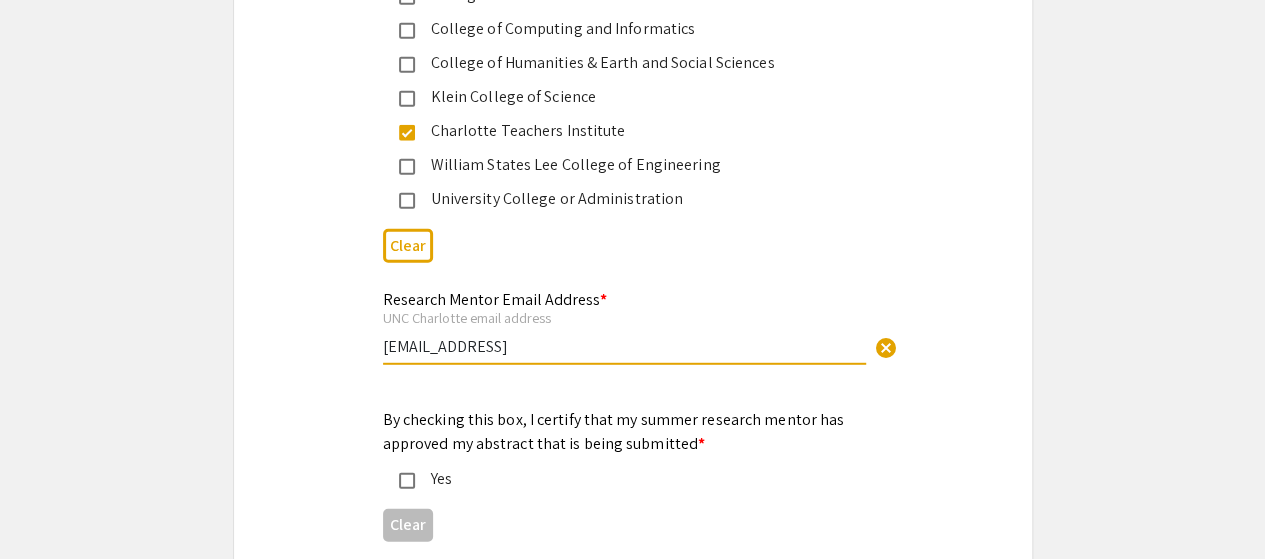 scroll, scrollTop: 2610, scrollLeft: 0, axis: vertical 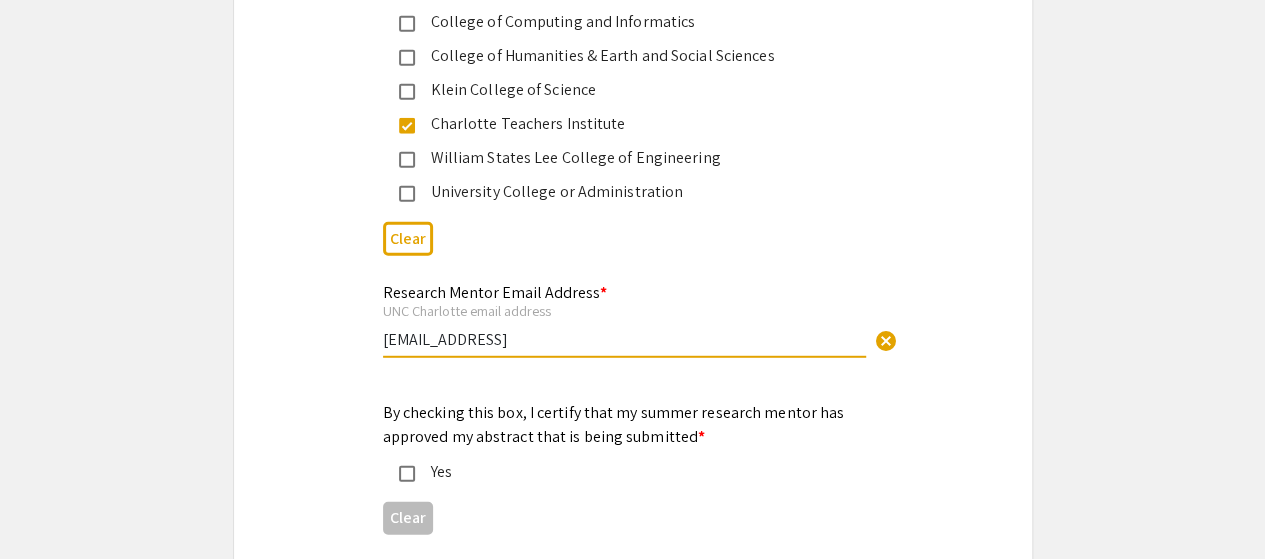 click at bounding box center (407, 474) 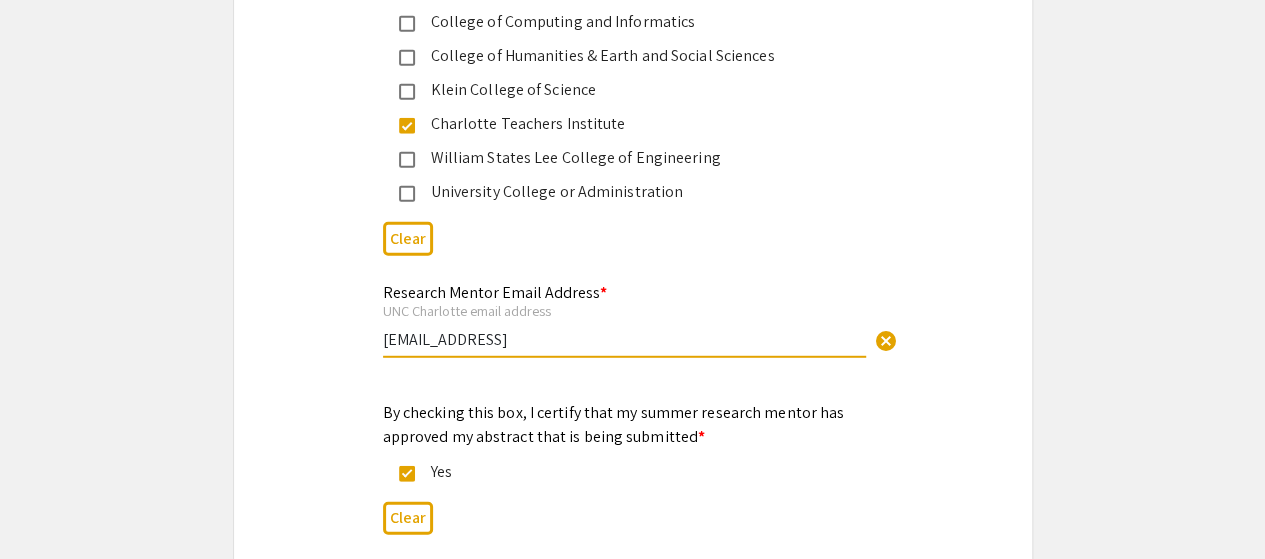 click on "scott.gartlan@dcharlotte.edu" at bounding box center (624, 339) 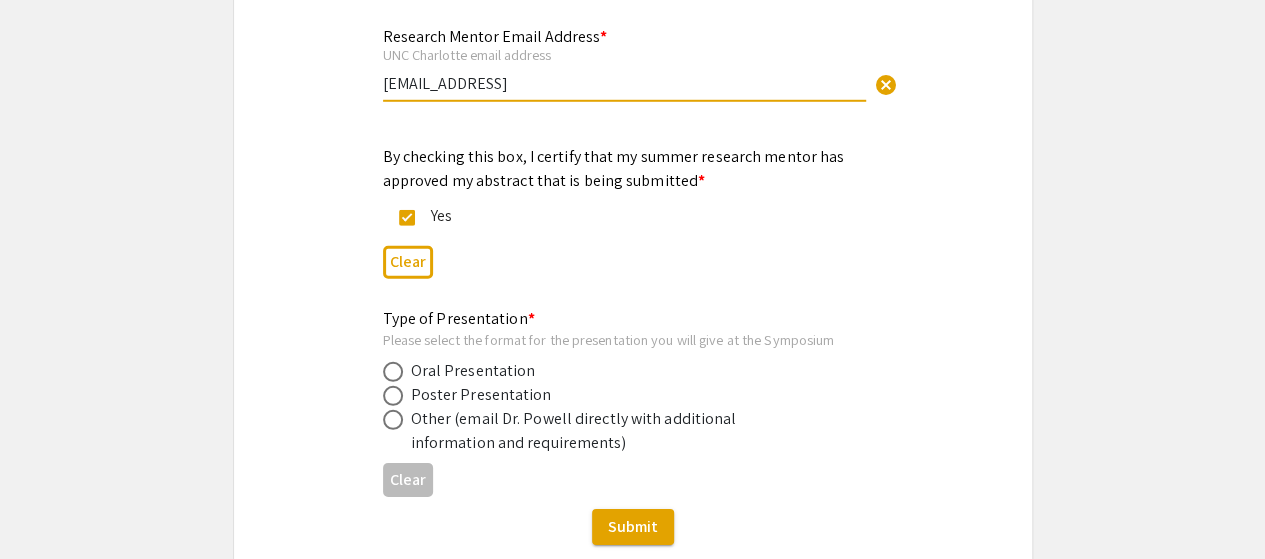 scroll, scrollTop: 2886, scrollLeft: 0, axis: vertical 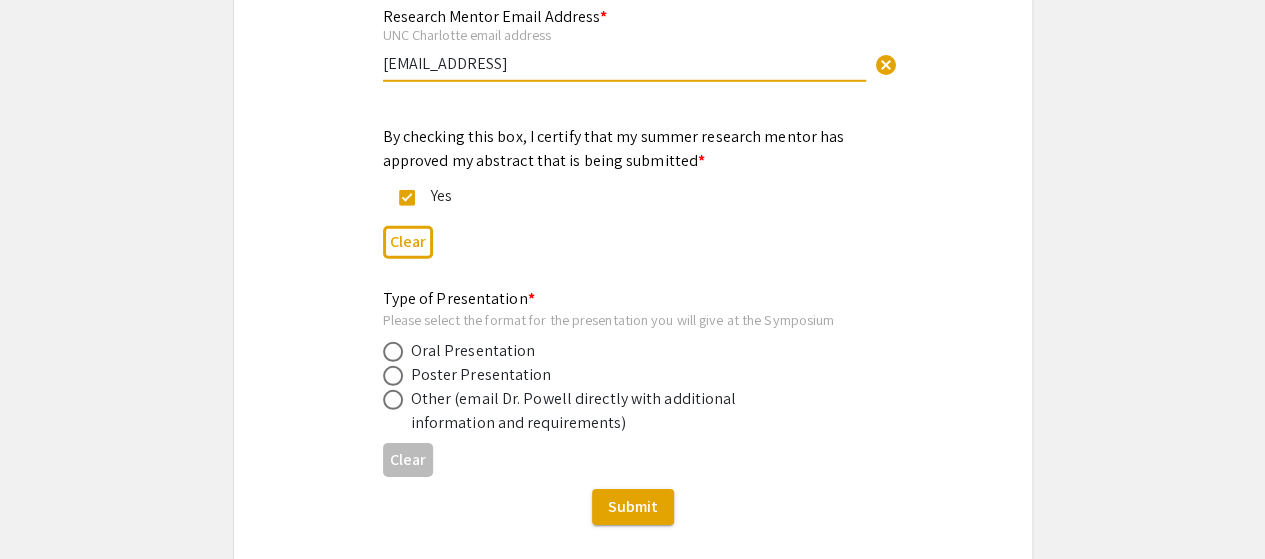 type on "scott.gartlan@charlotte.edu" 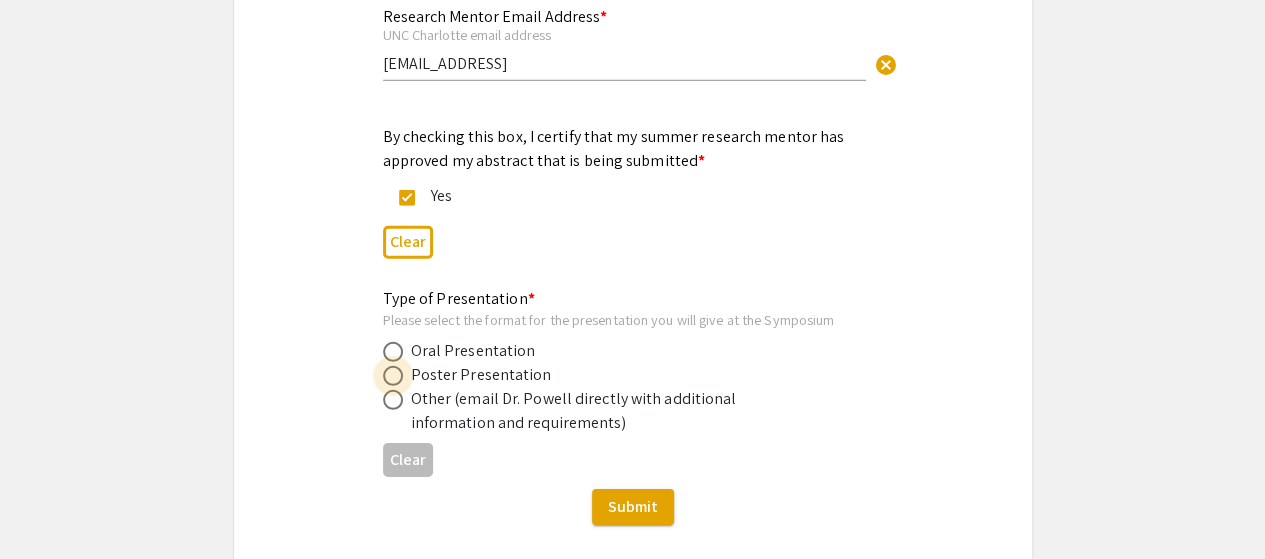 click at bounding box center [393, 376] 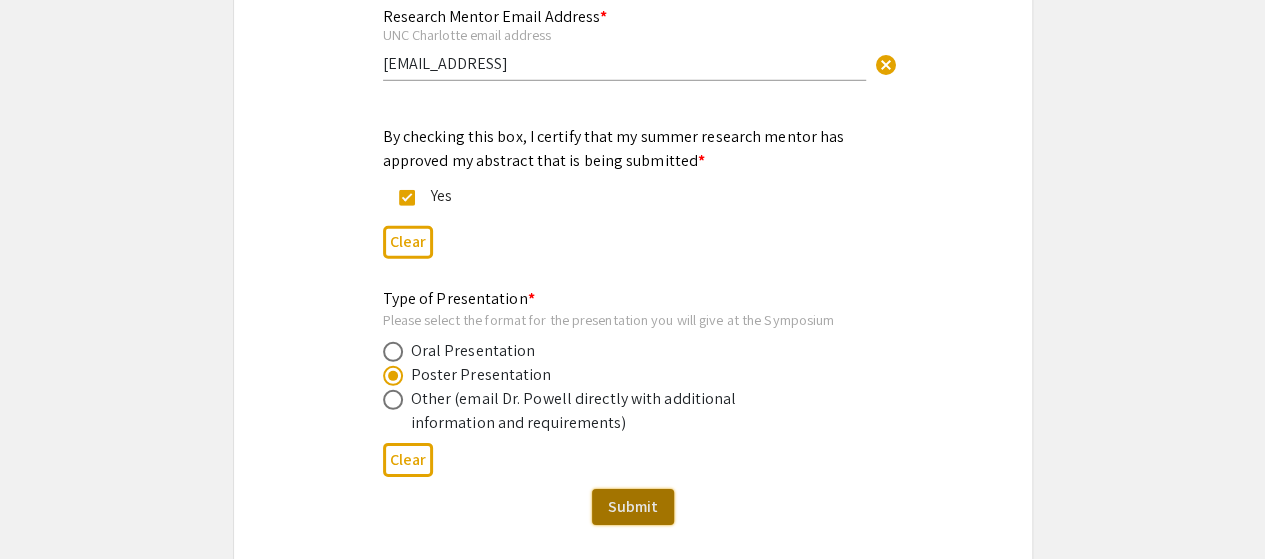 click on "Submit" at bounding box center [633, 506] 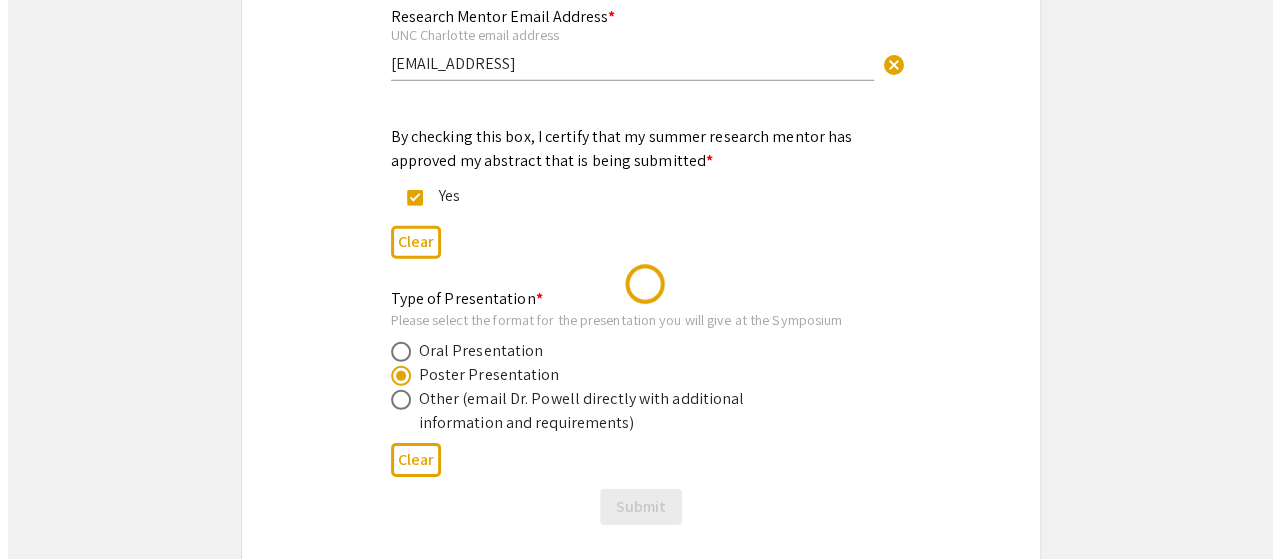 scroll, scrollTop: 0, scrollLeft: 0, axis: both 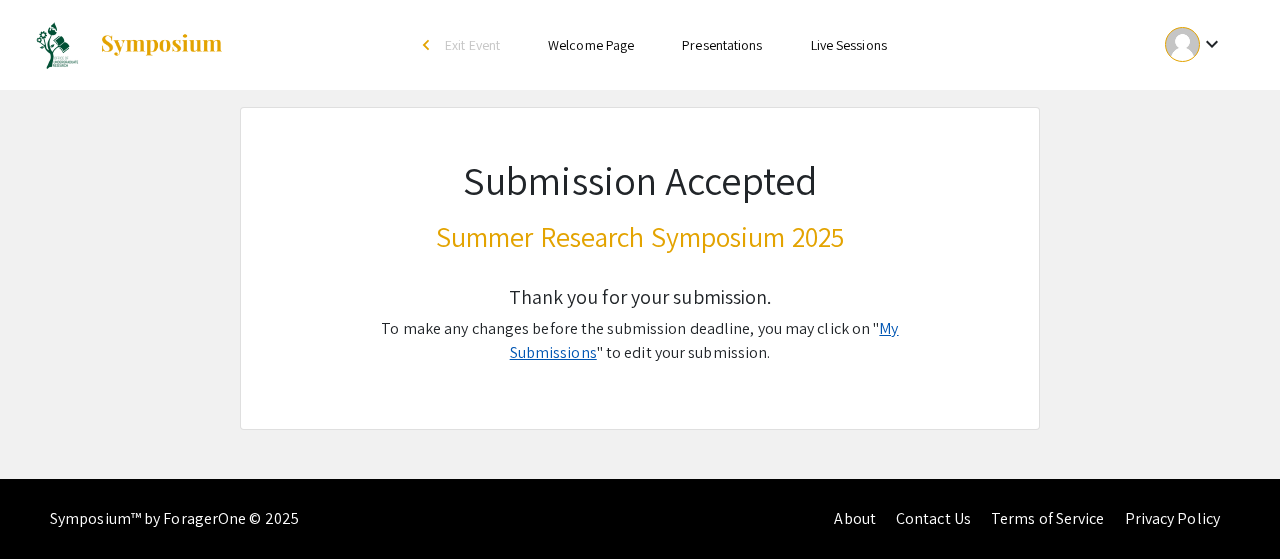 click on "My Submissions" at bounding box center (704, 340) 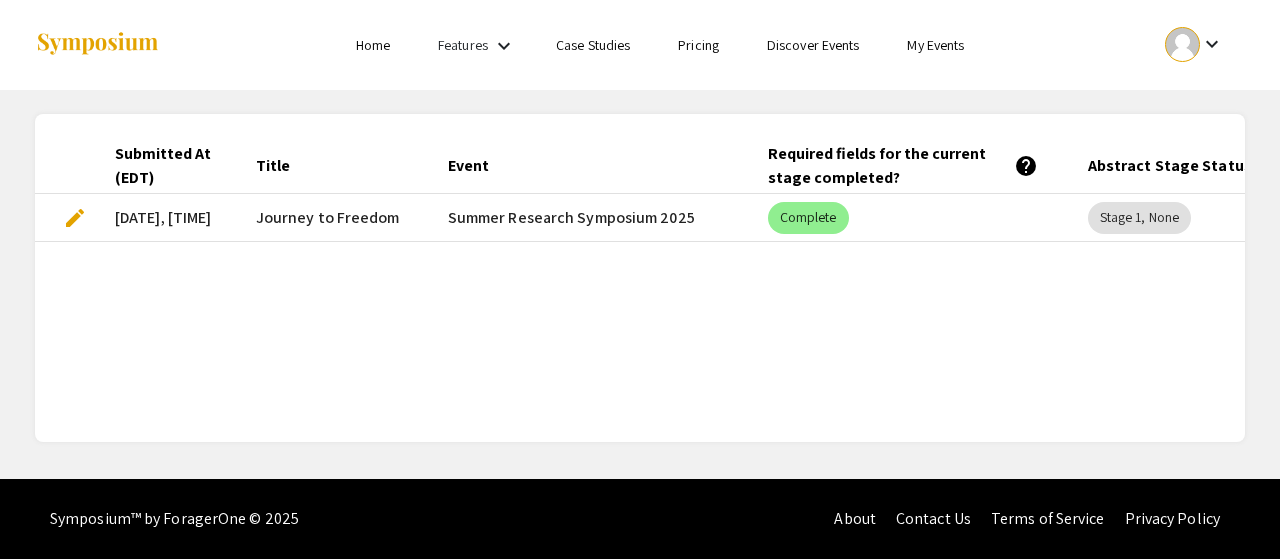 scroll, scrollTop: 0, scrollLeft: 0, axis: both 